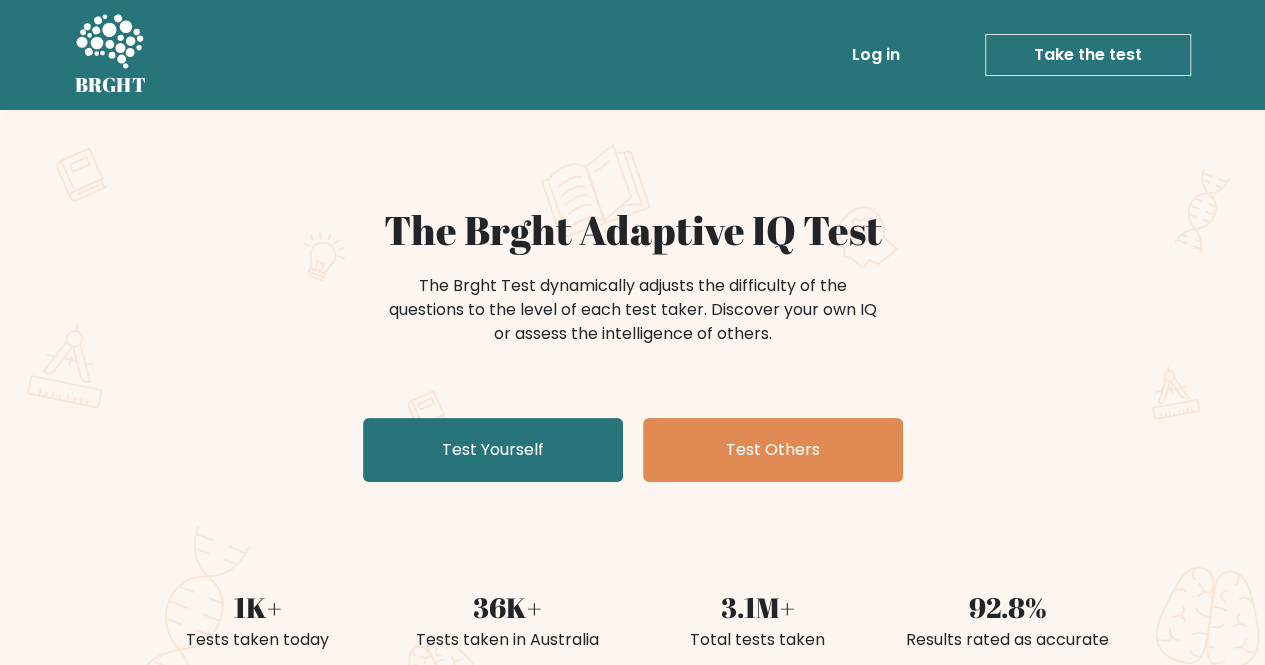scroll, scrollTop: 28, scrollLeft: 0, axis: vertical 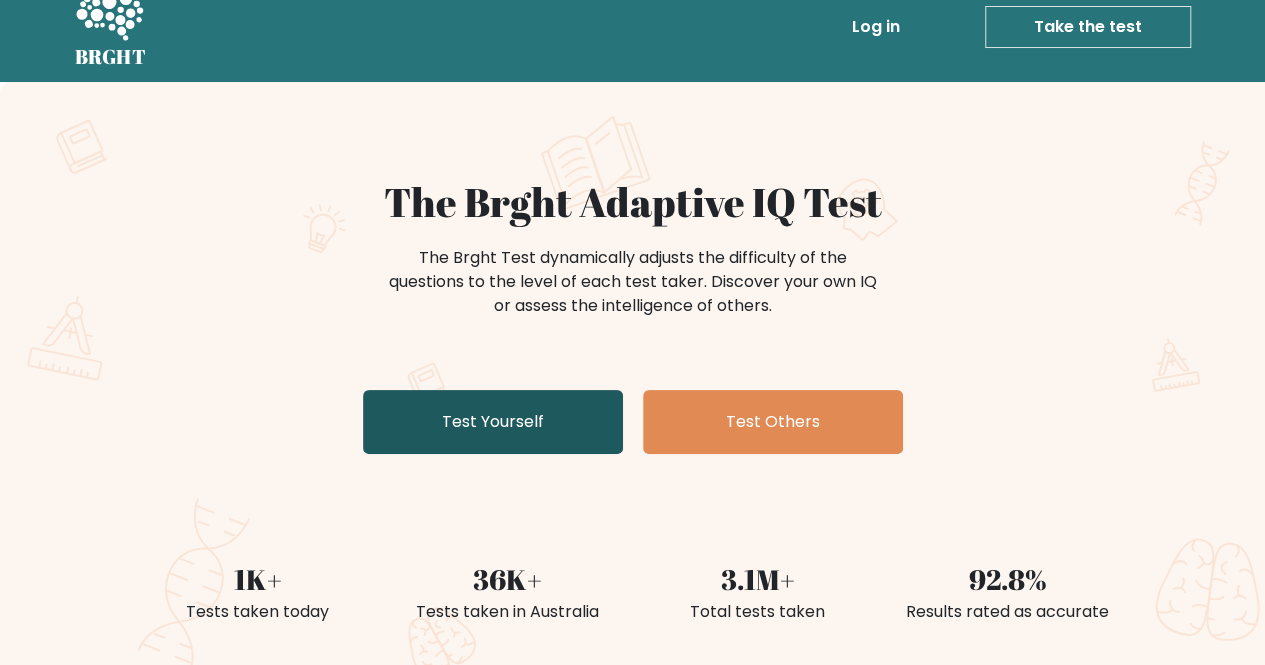 click on "Test Yourself" at bounding box center [493, 422] 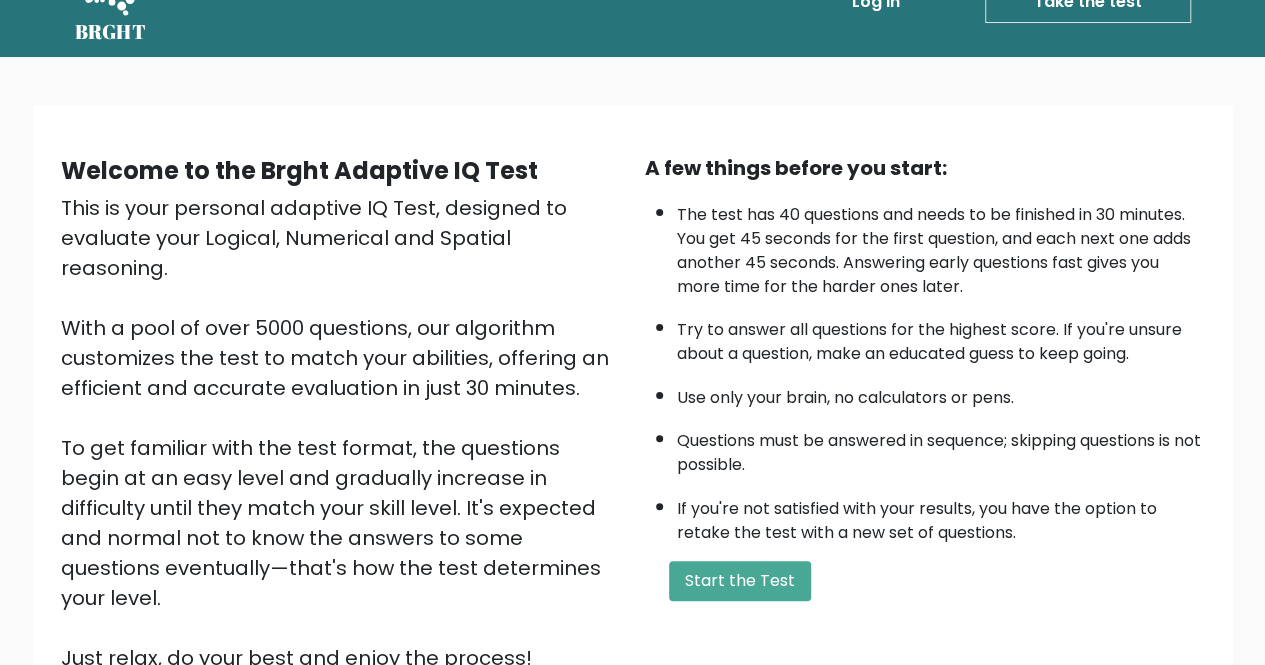 scroll, scrollTop: 54, scrollLeft: 0, axis: vertical 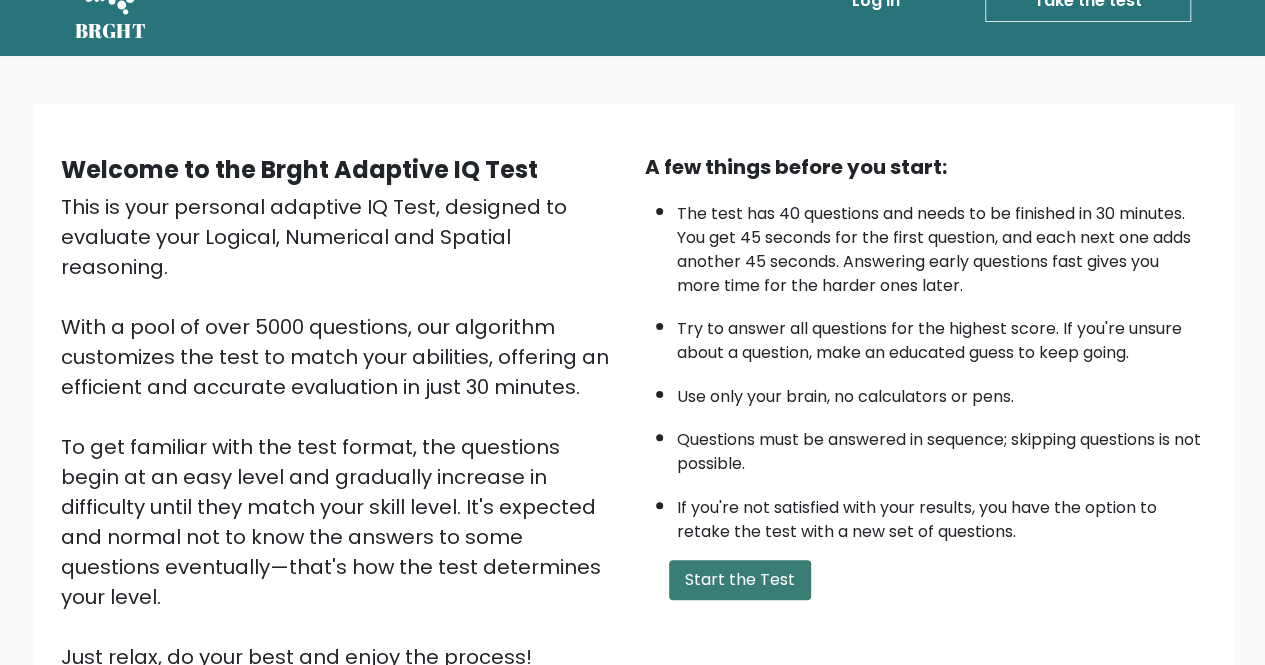 click on "Start the Test" at bounding box center (740, 580) 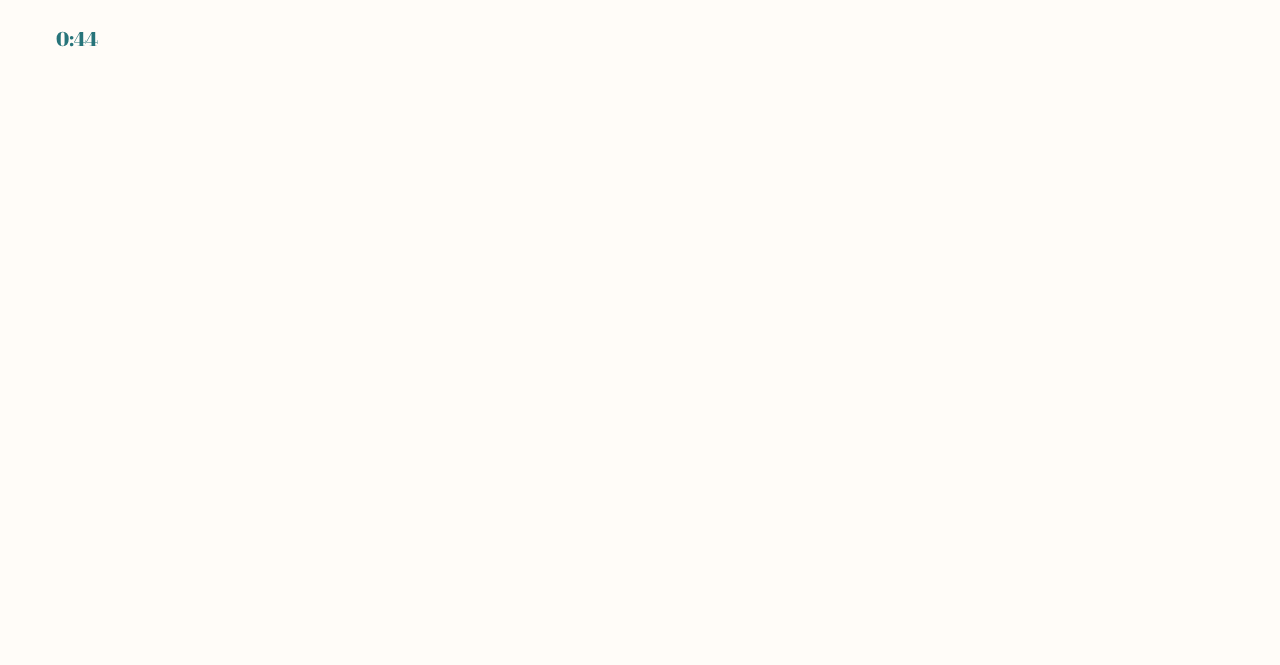 scroll, scrollTop: 0, scrollLeft: 0, axis: both 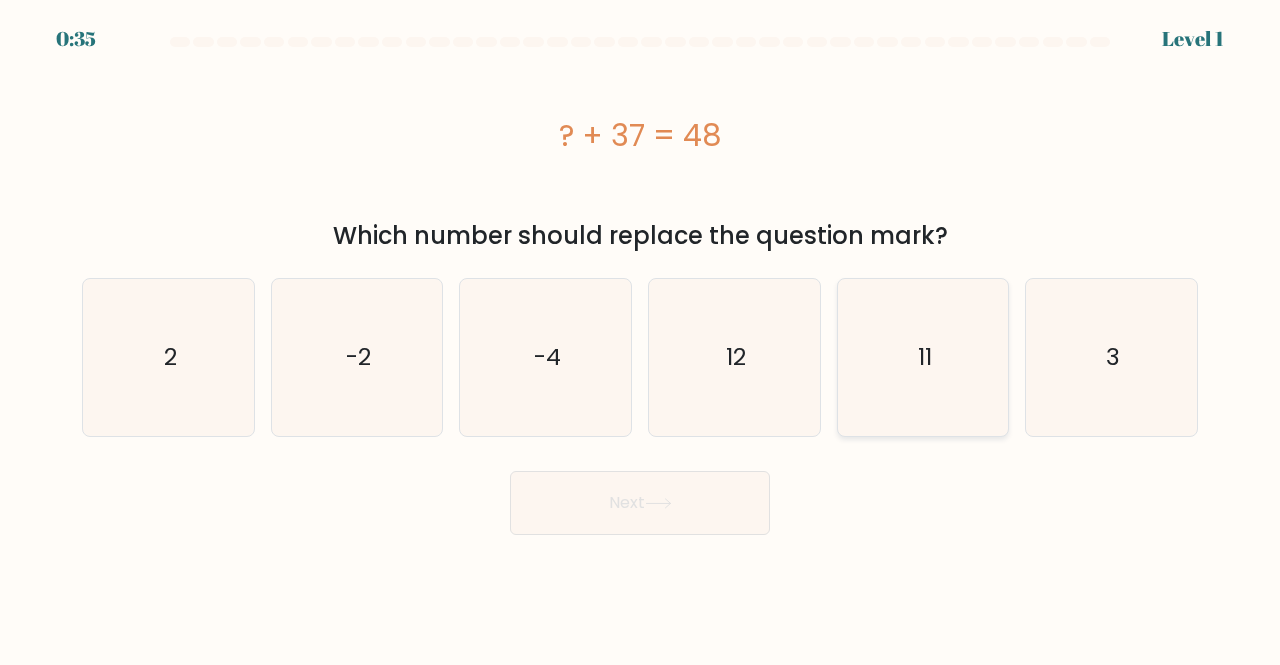 click on "11" at bounding box center [923, 357] 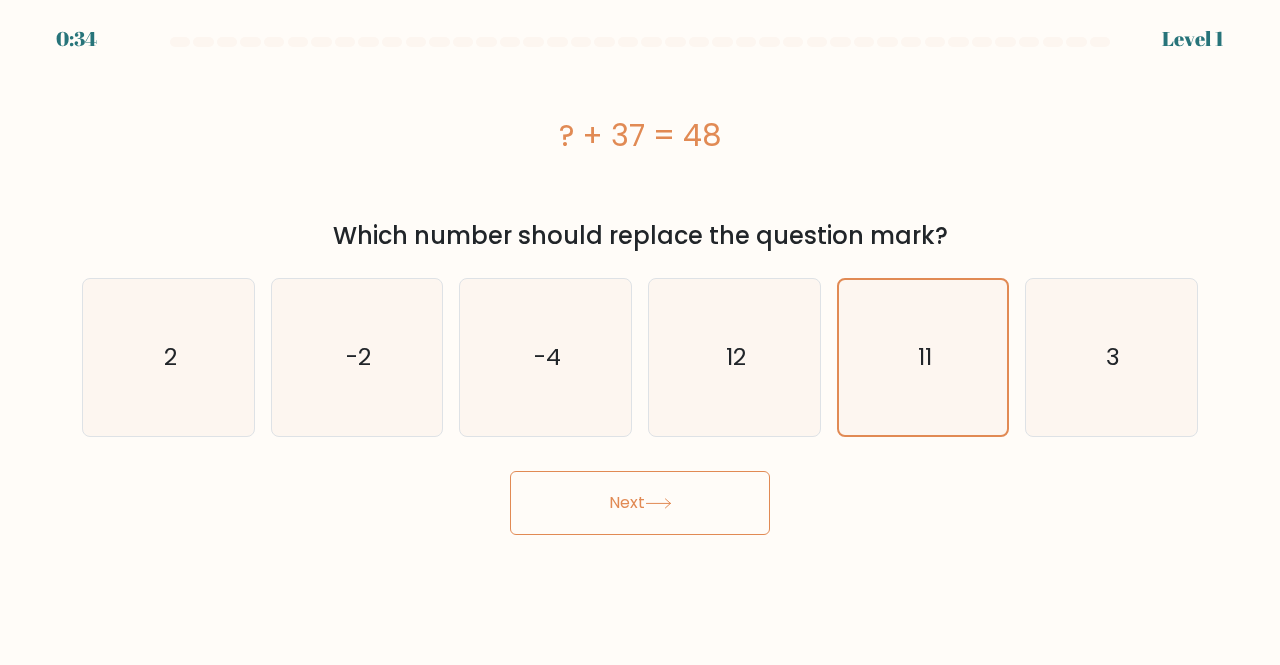 click on "Next" at bounding box center [640, 503] 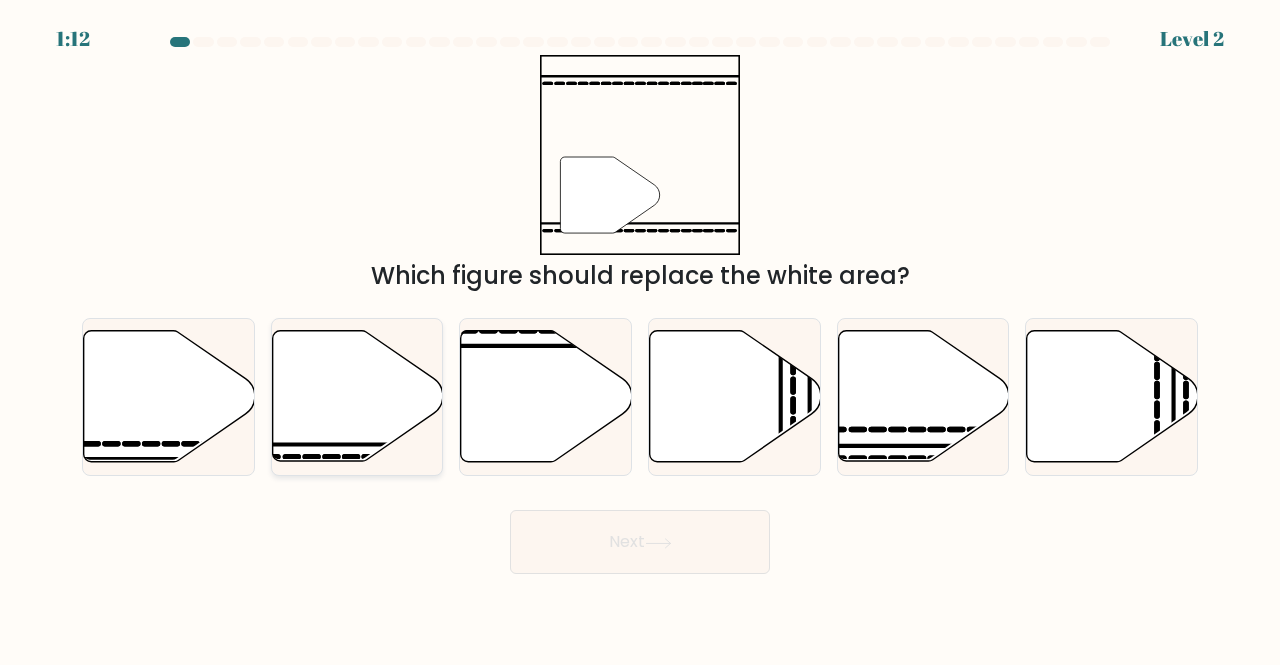 click at bounding box center [357, 396] 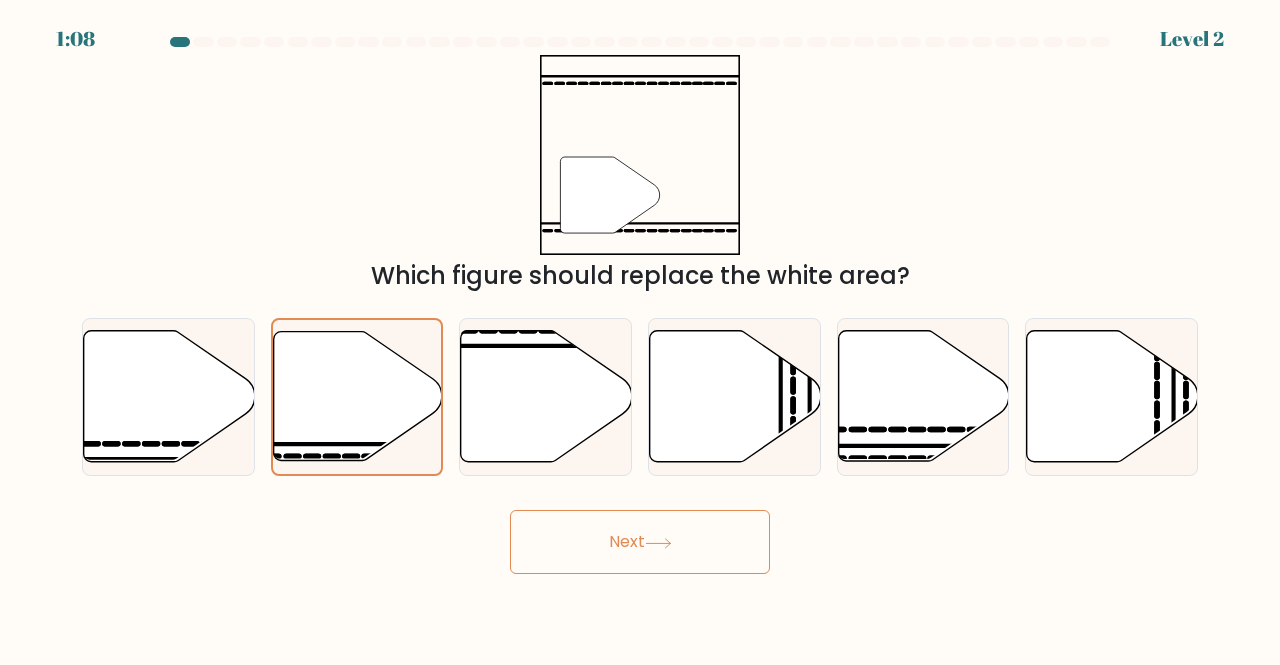 click on "Next" at bounding box center [640, 542] 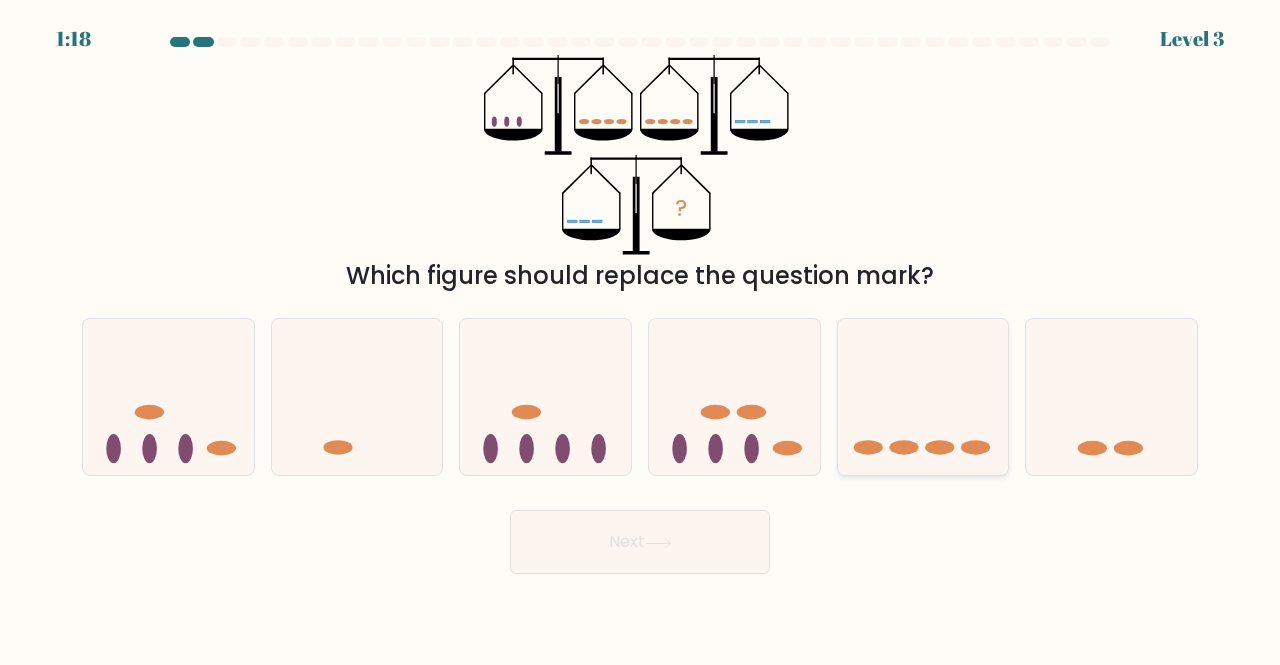 click at bounding box center [923, 396] 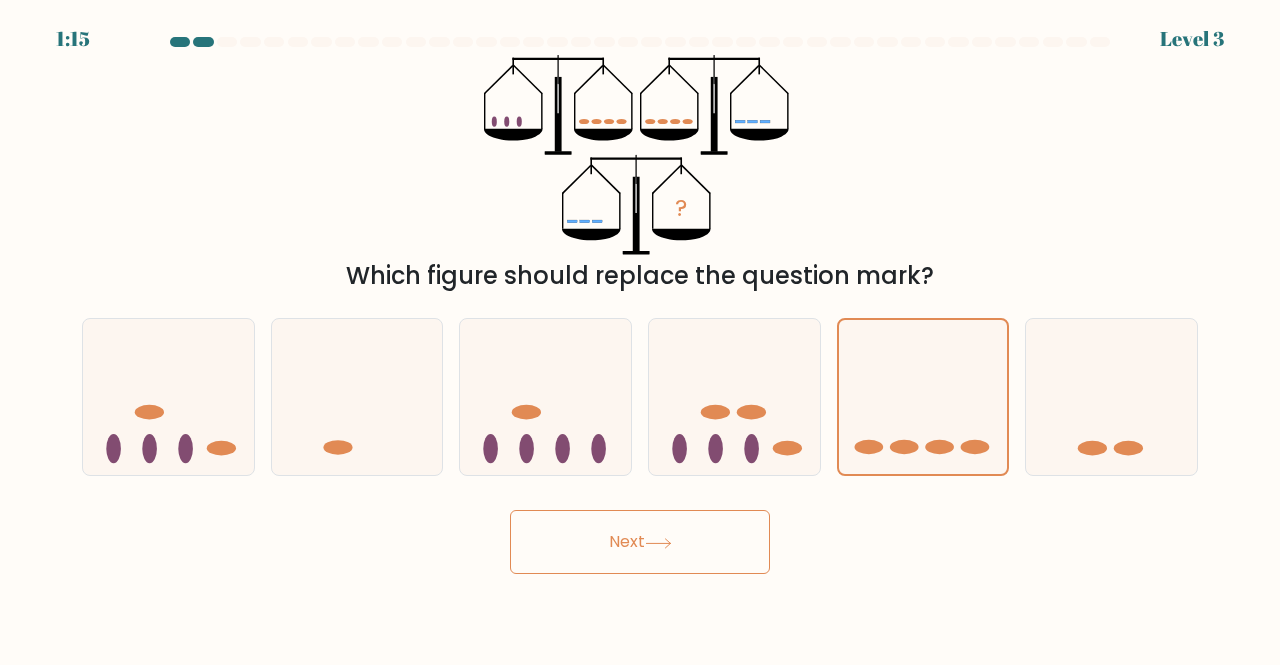 click on "Next" at bounding box center [640, 542] 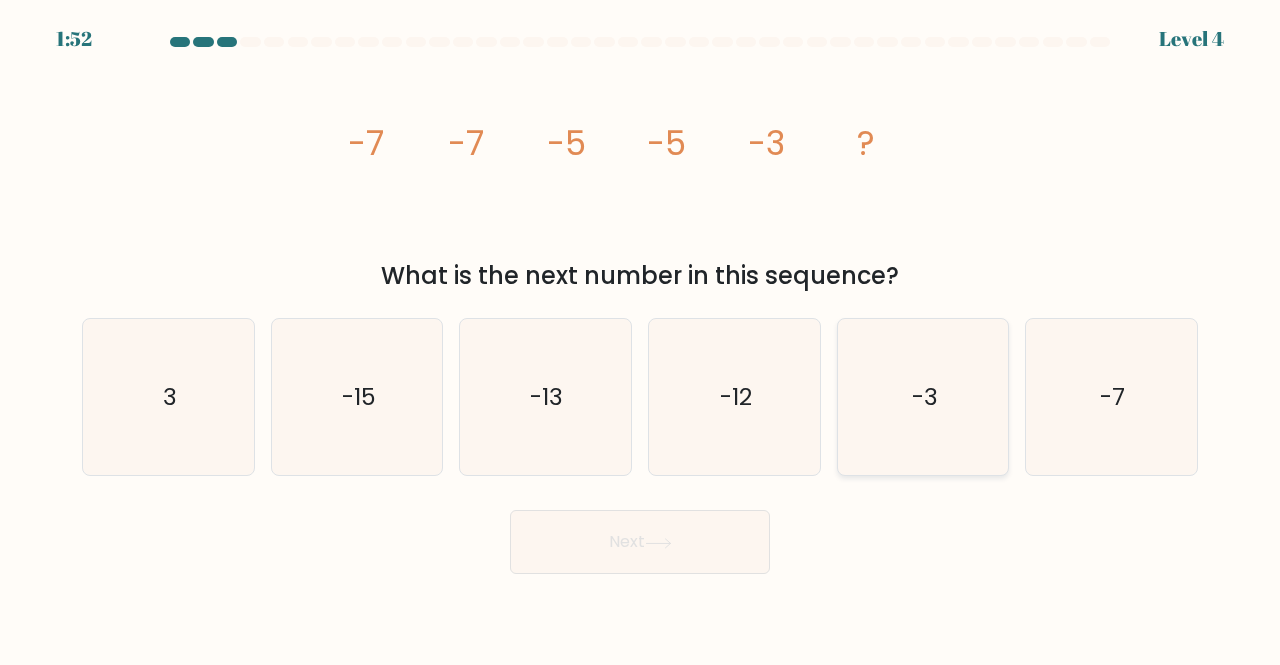 click on "-3" at bounding box center (923, 397) 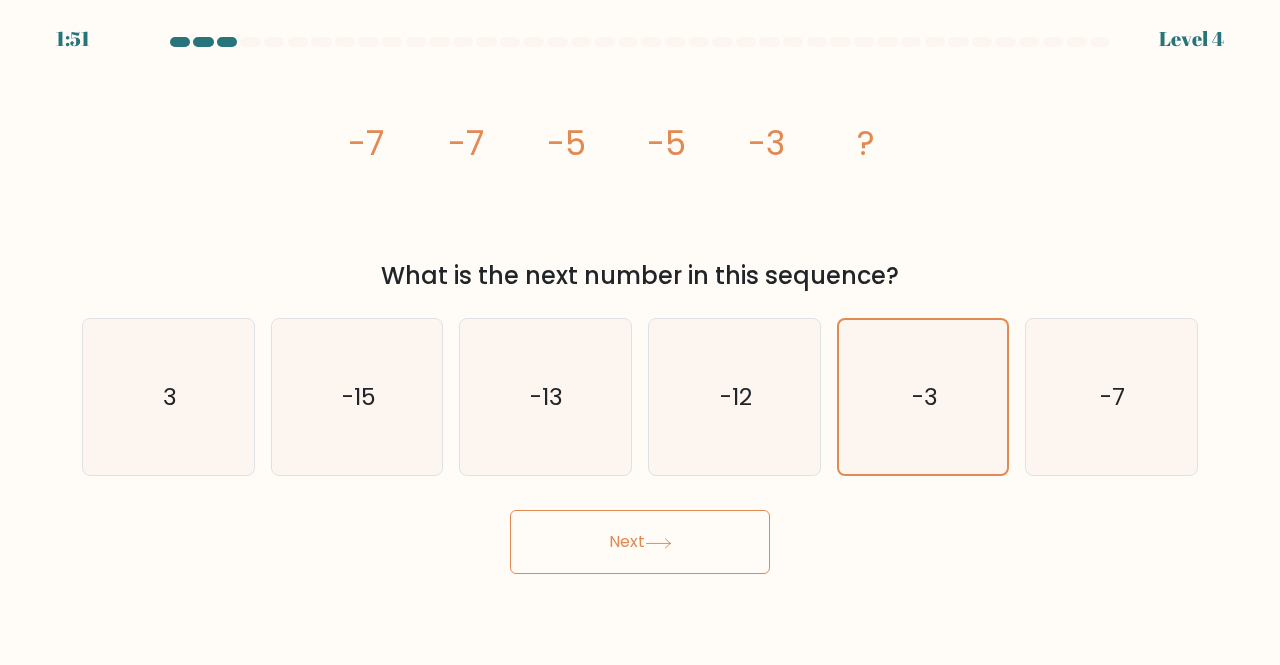 click on "Next" at bounding box center [640, 542] 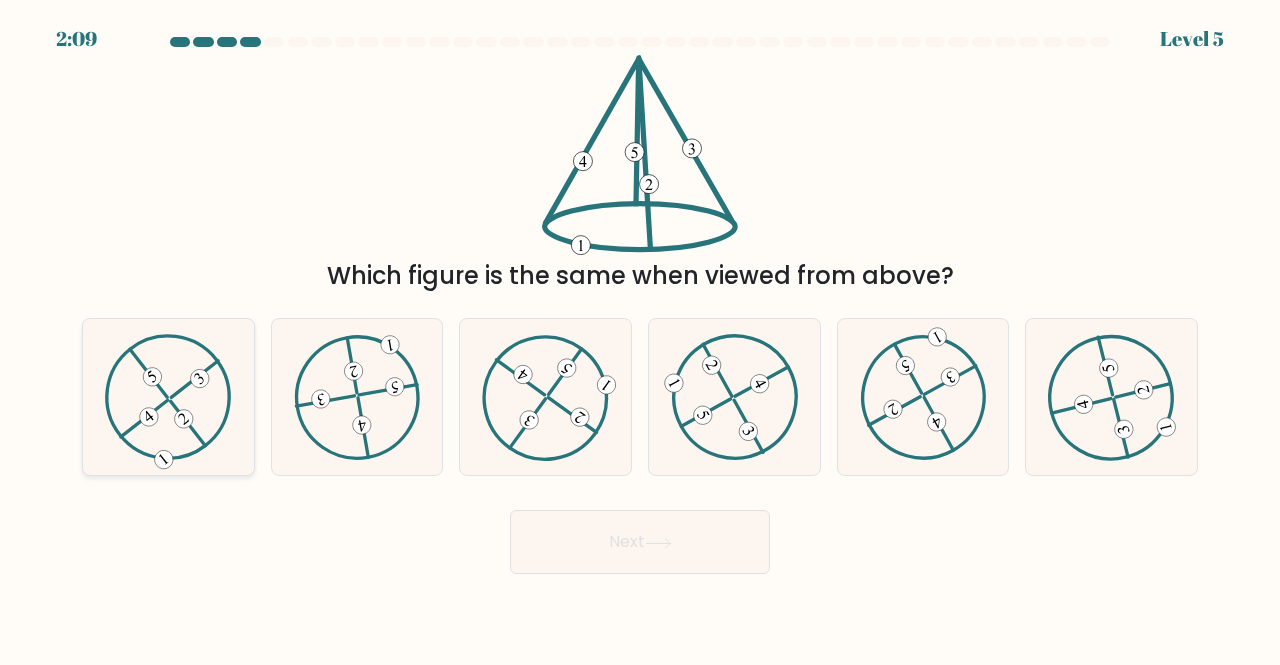 click at bounding box center [168, 396] 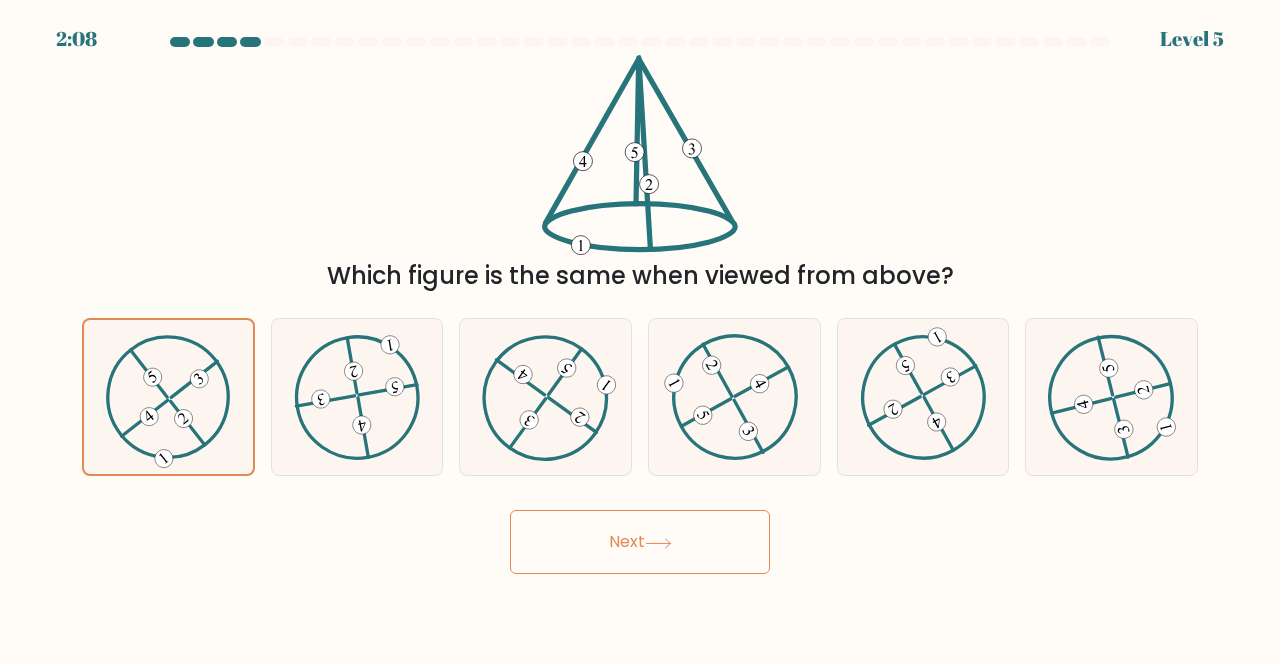 click on "Next" at bounding box center [640, 542] 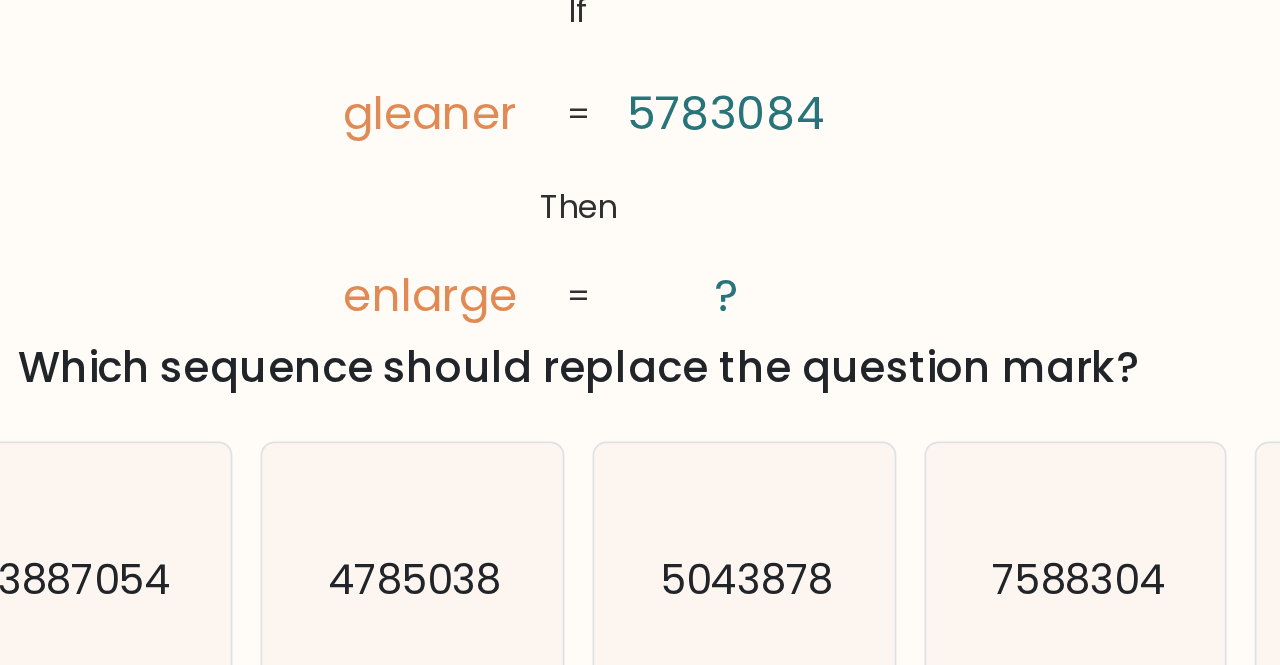 click on "5783084" at bounding box center [724, 131] 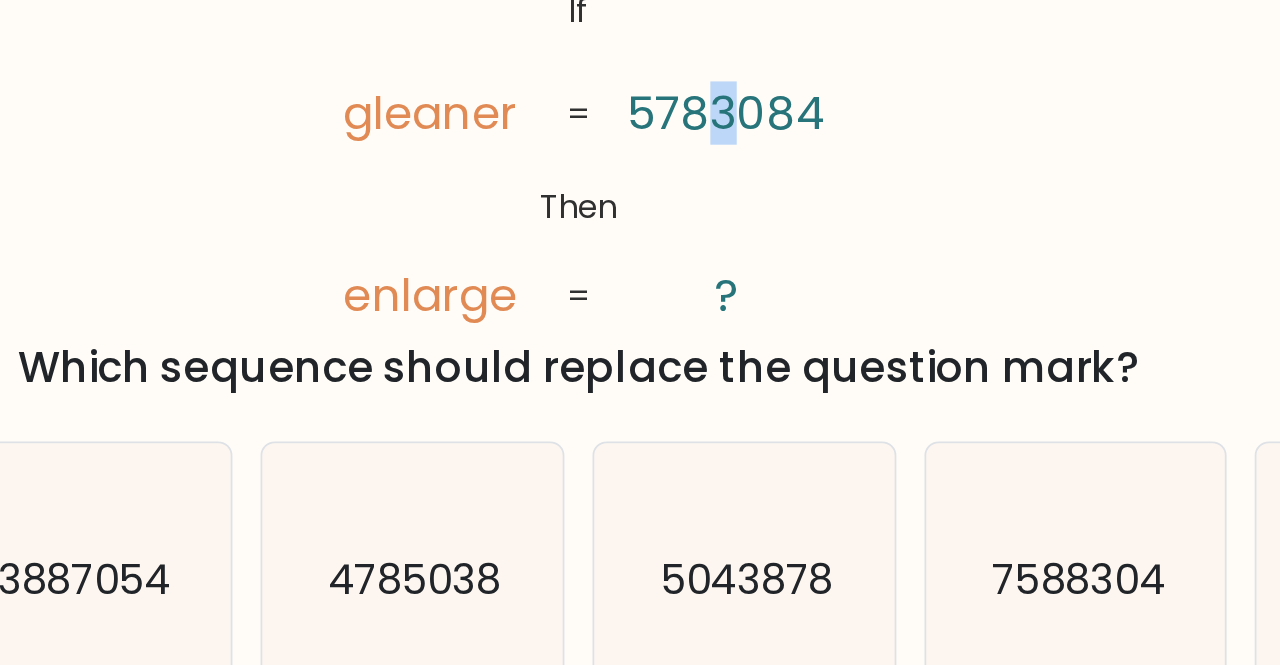 drag, startPoint x: 719, startPoint y: 134, endPoint x: 730, endPoint y: 135, distance: 11.045361 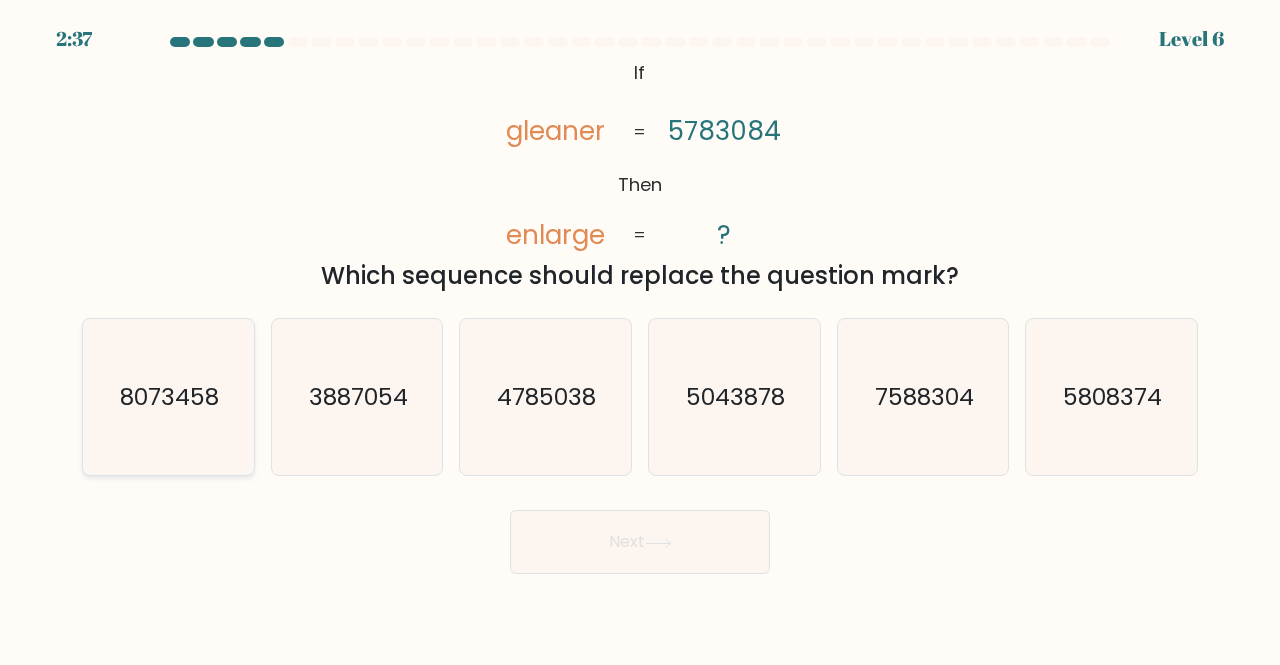 click on "8073458" at bounding box center (169, 396) 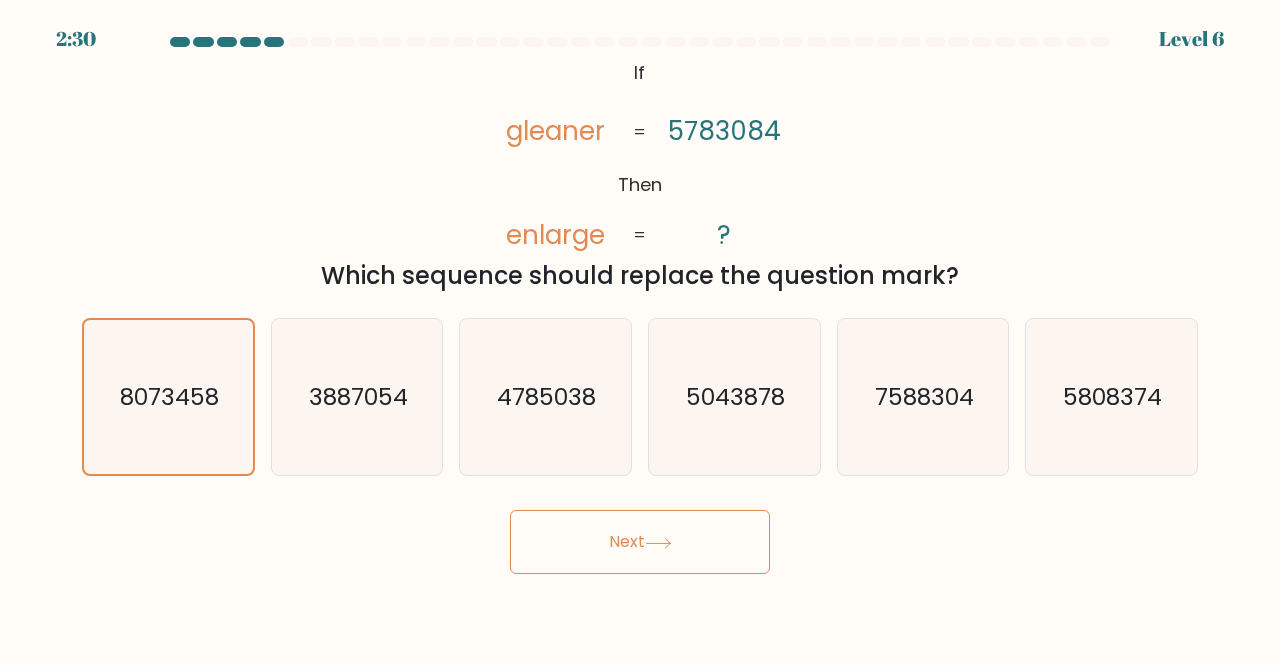 click on "Next" at bounding box center [640, 542] 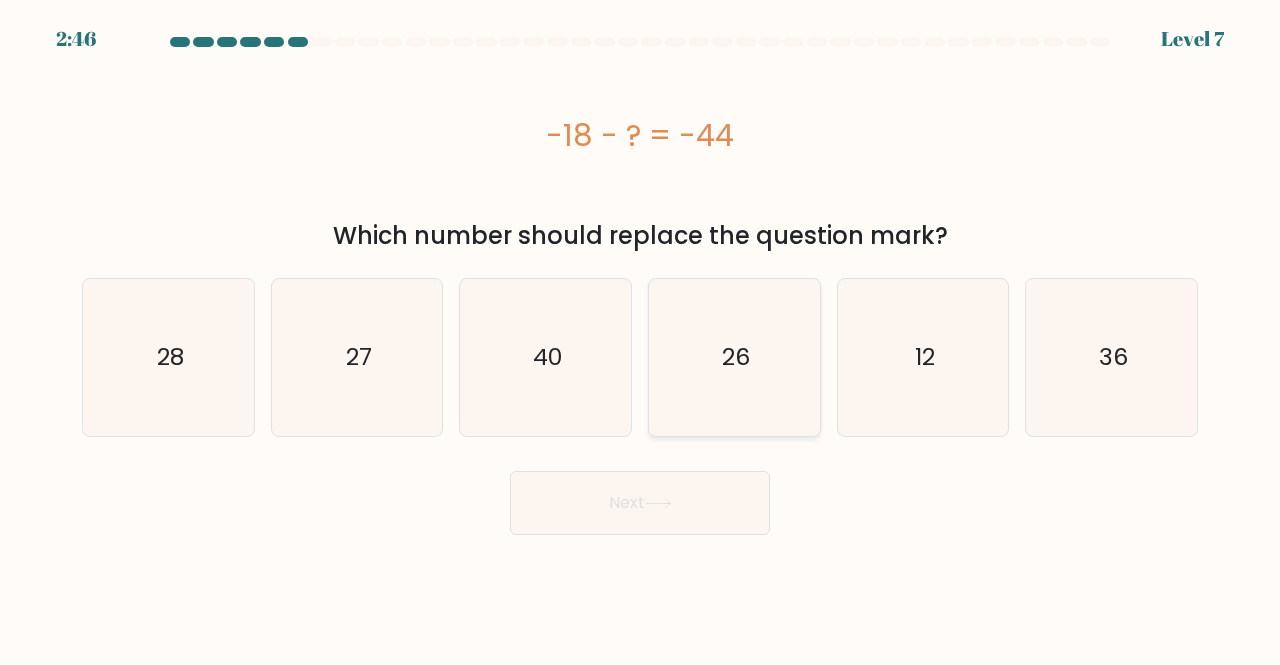 click on "26" at bounding box center (734, 357) 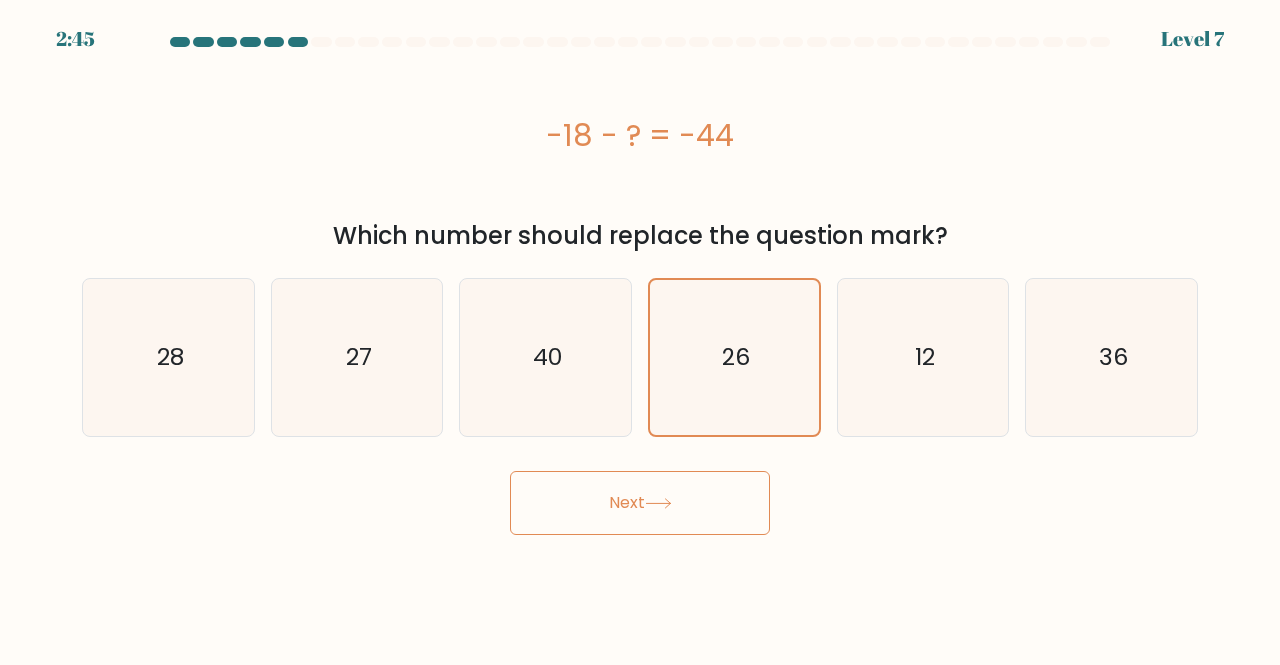 click at bounding box center [658, 503] 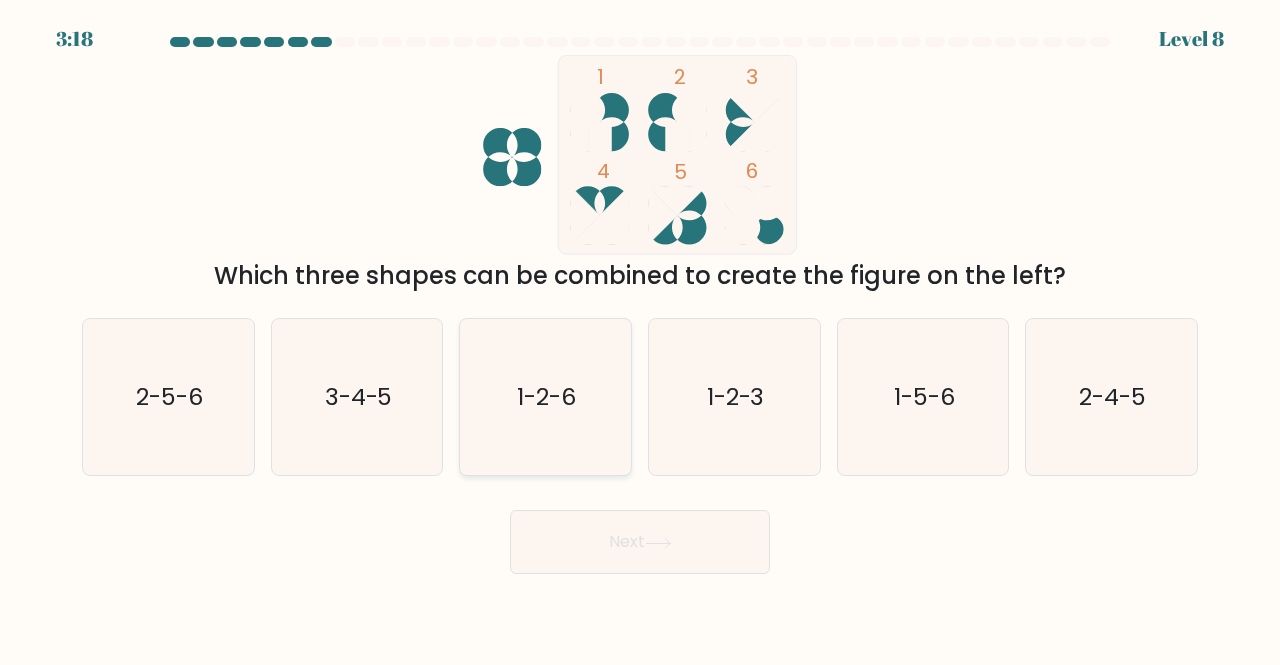 click on "1-2-6" at bounding box center (545, 397) 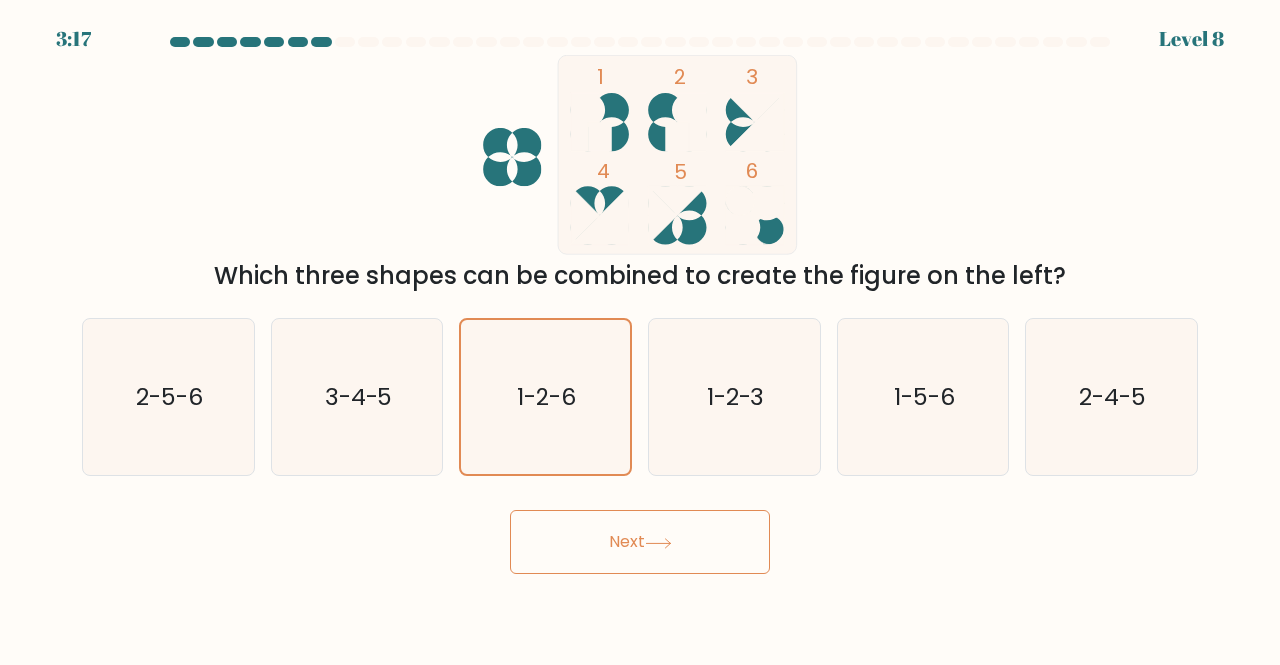 click at bounding box center (585, 122) 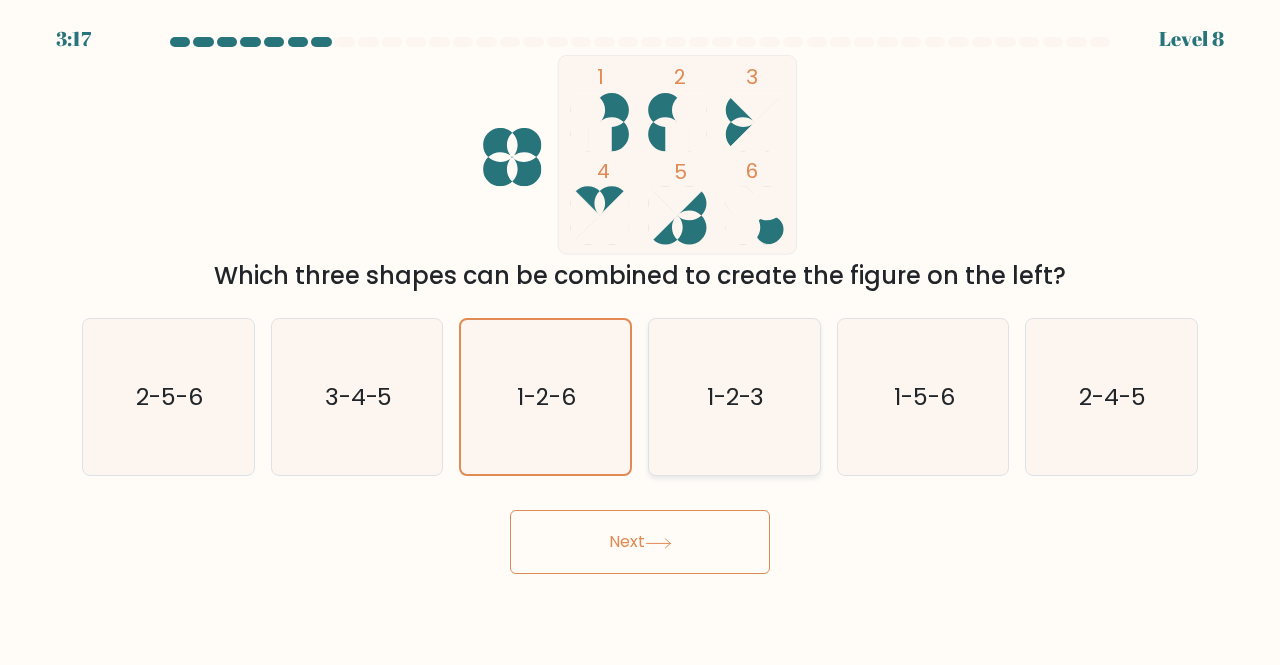 click on "1-2-3" at bounding box center (734, 397) 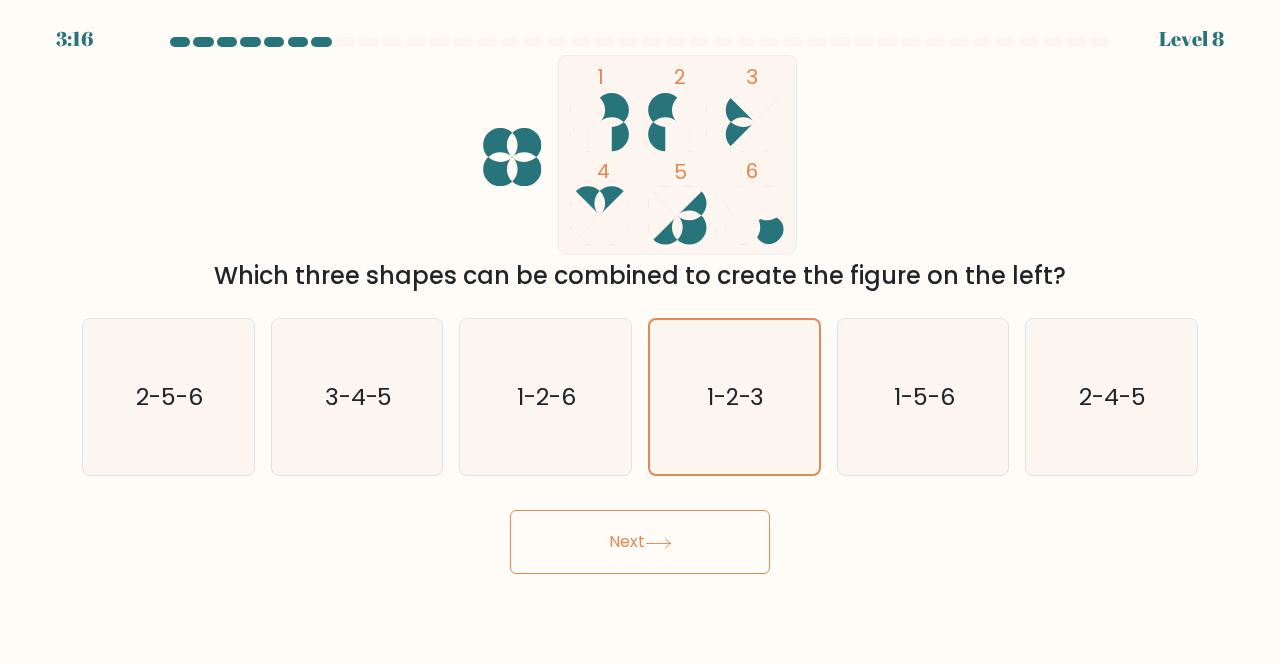 click on "Next" at bounding box center [640, 542] 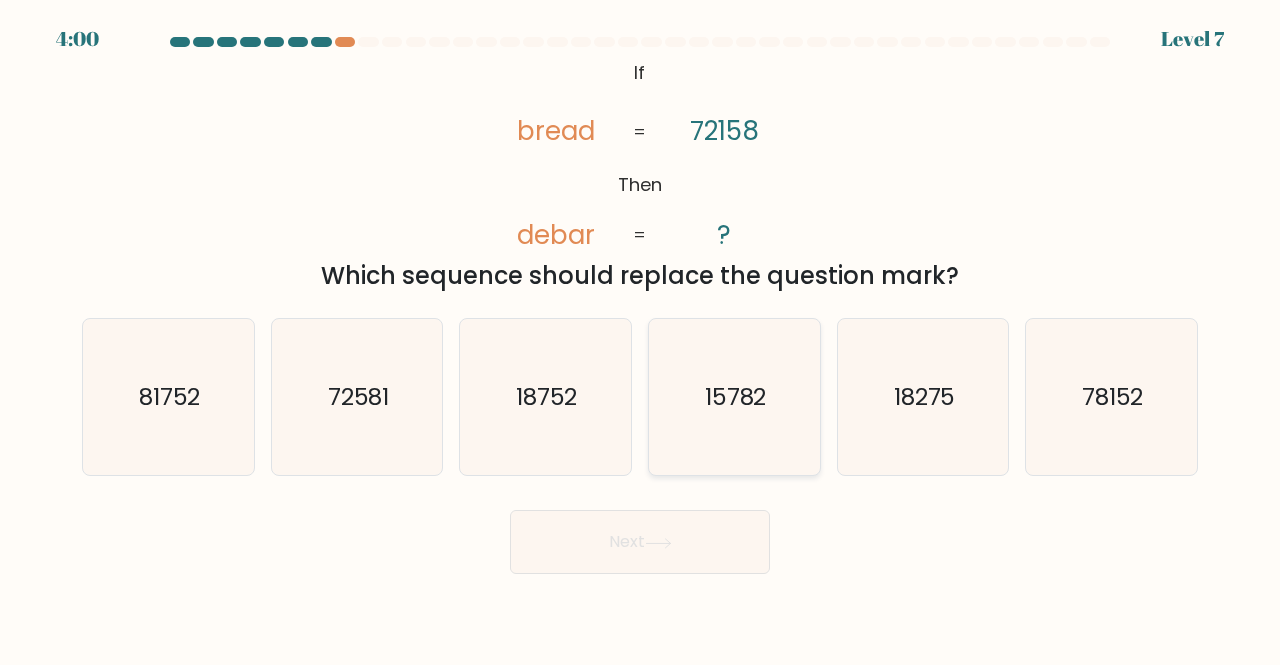 click on "15782" at bounding box center [734, 397] 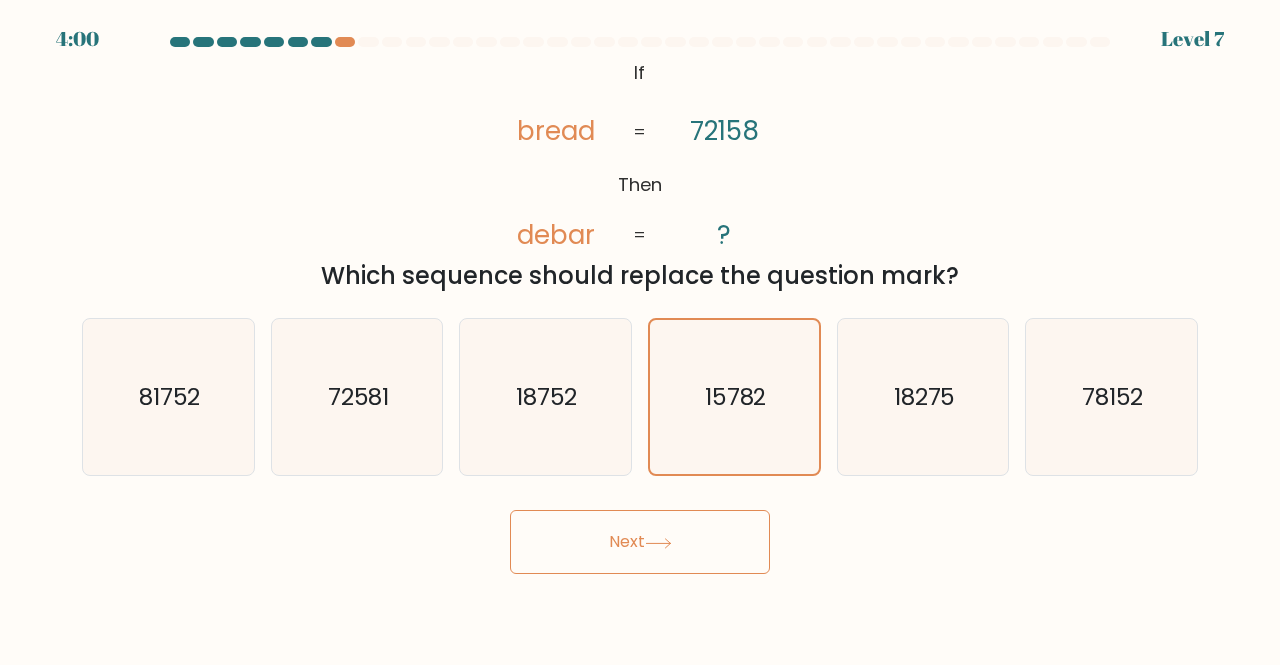 click at bounding box center (658, 543) 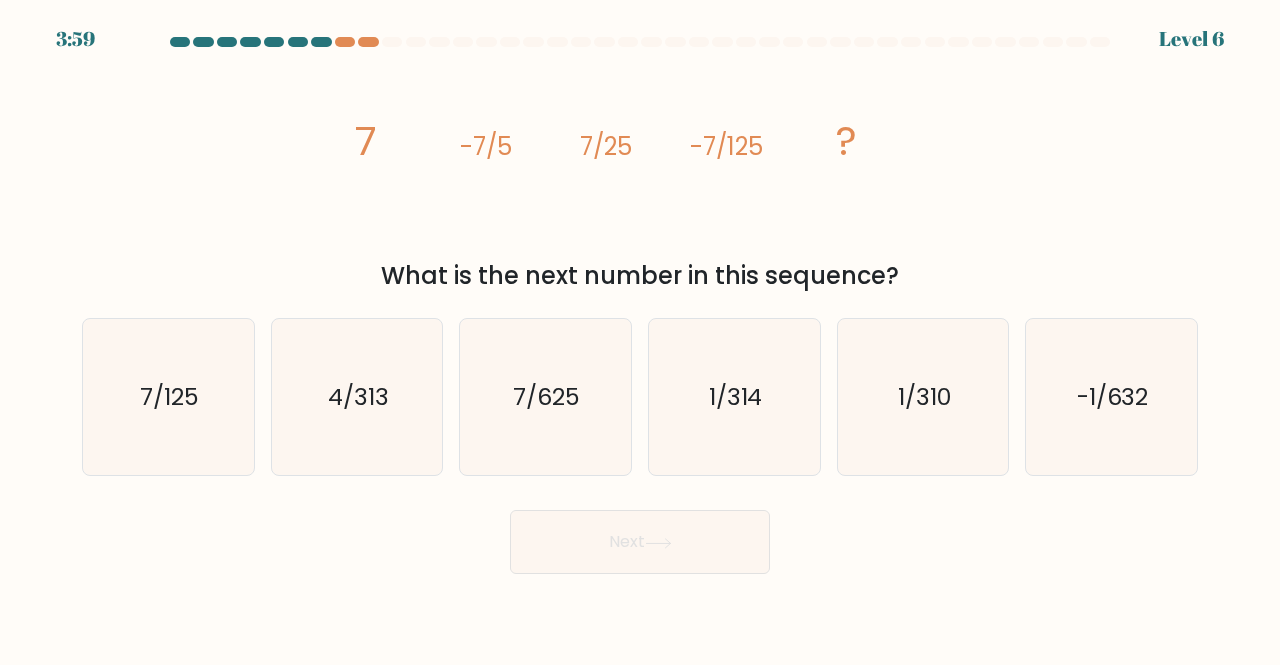 click on "Next" at bounding box center (640, 542) 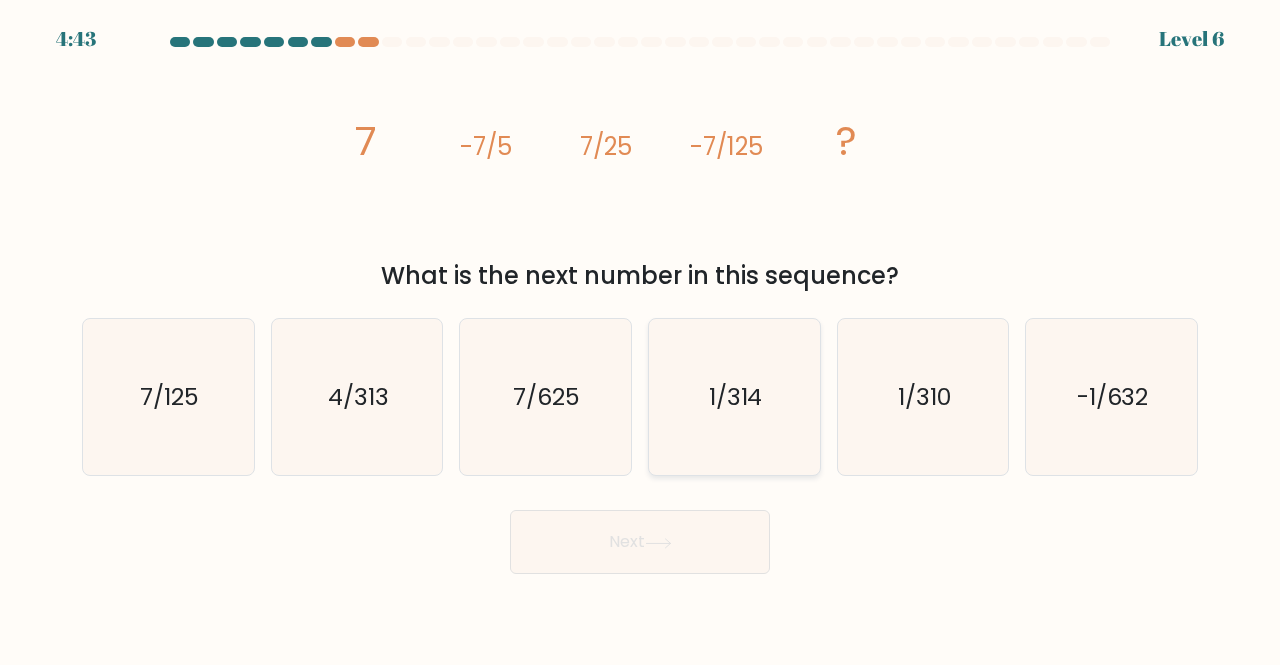 click on "1/314" at bounding box center [736, 396] 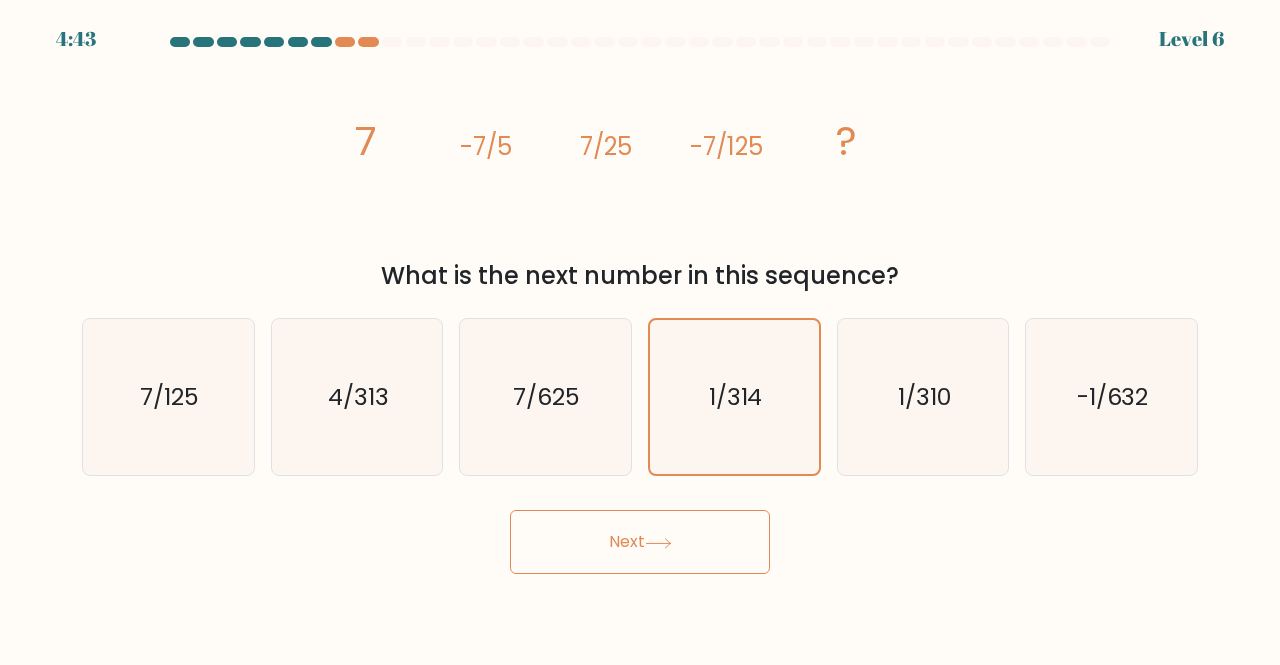 click on "Next" at bounding box center (640, 537) 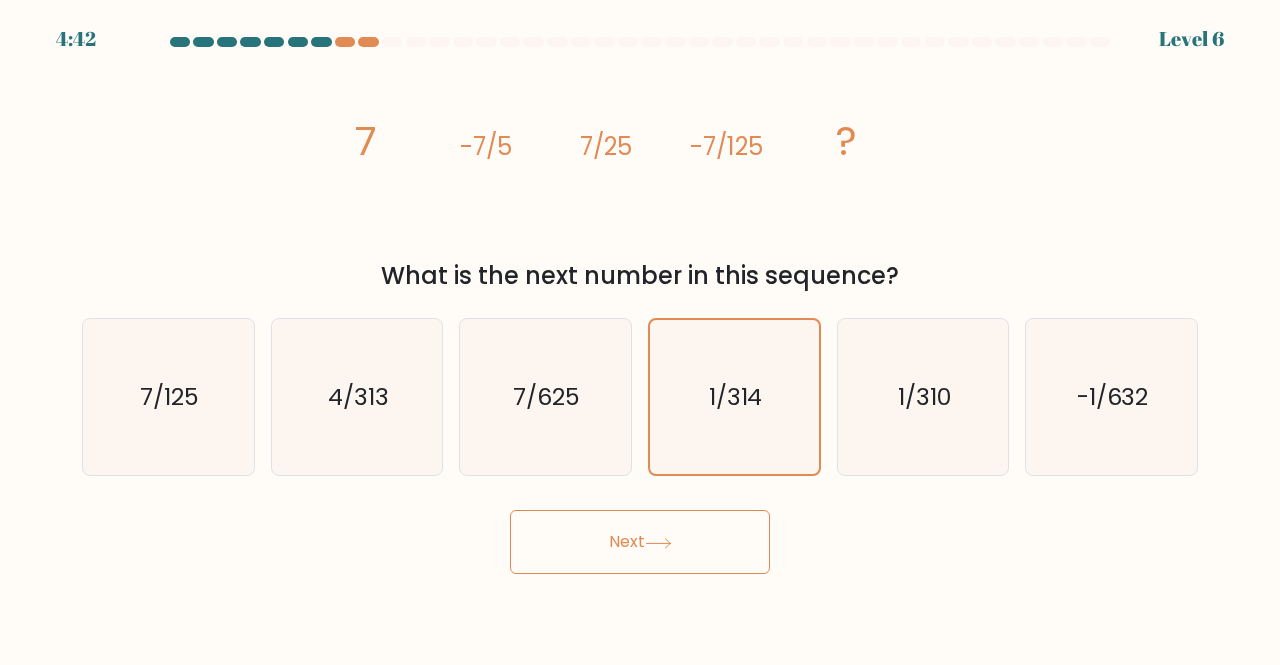 click on "Next" at bounding box center [640, 542] 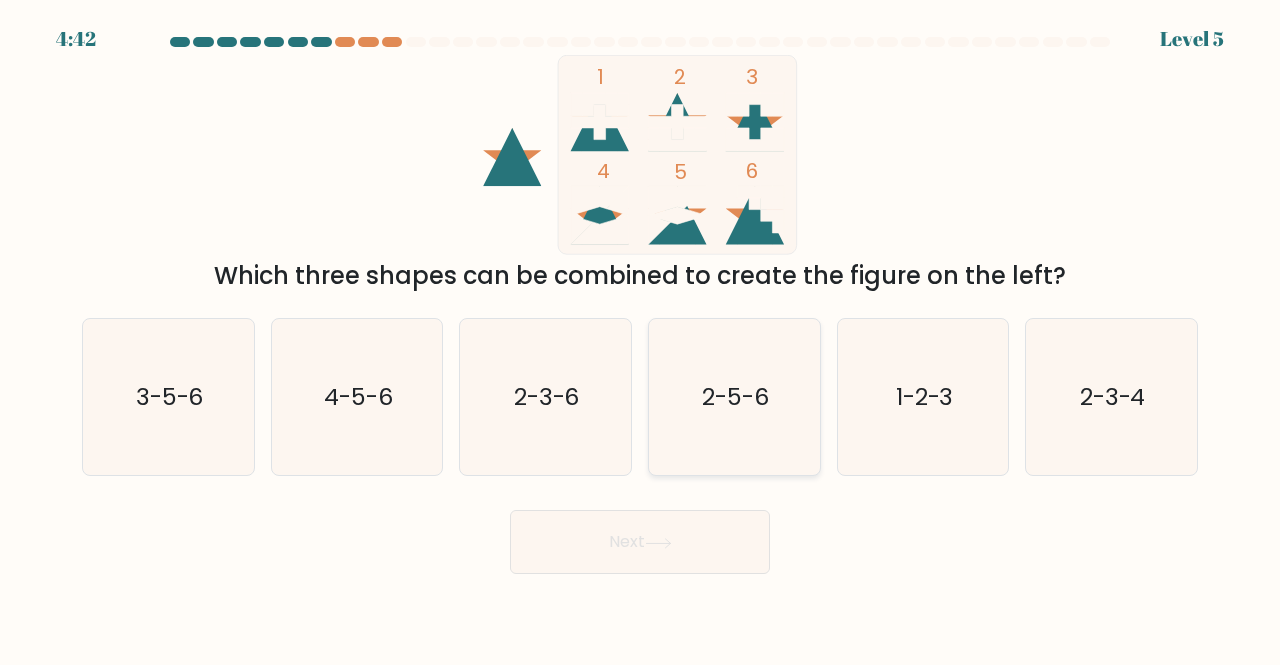 click on "2-5-6" at bounding box center [735, 396] 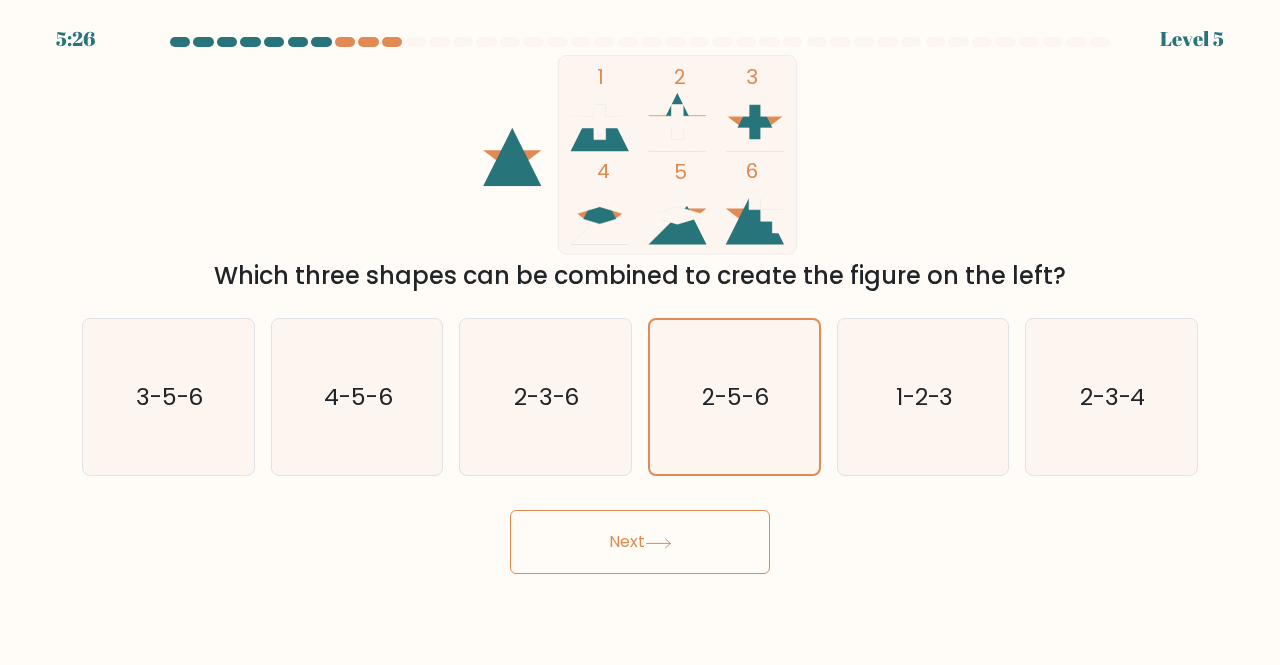 click on "Next" at bounding box center [640, 542] 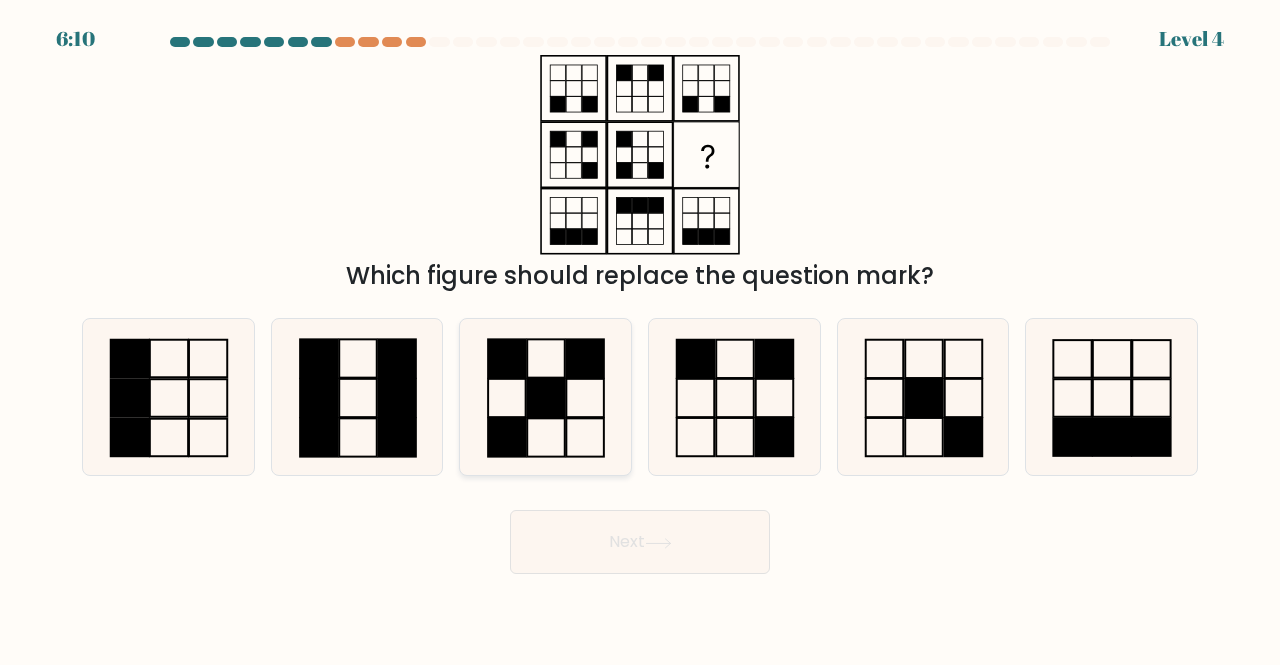 click at bounding box center (547, 398) 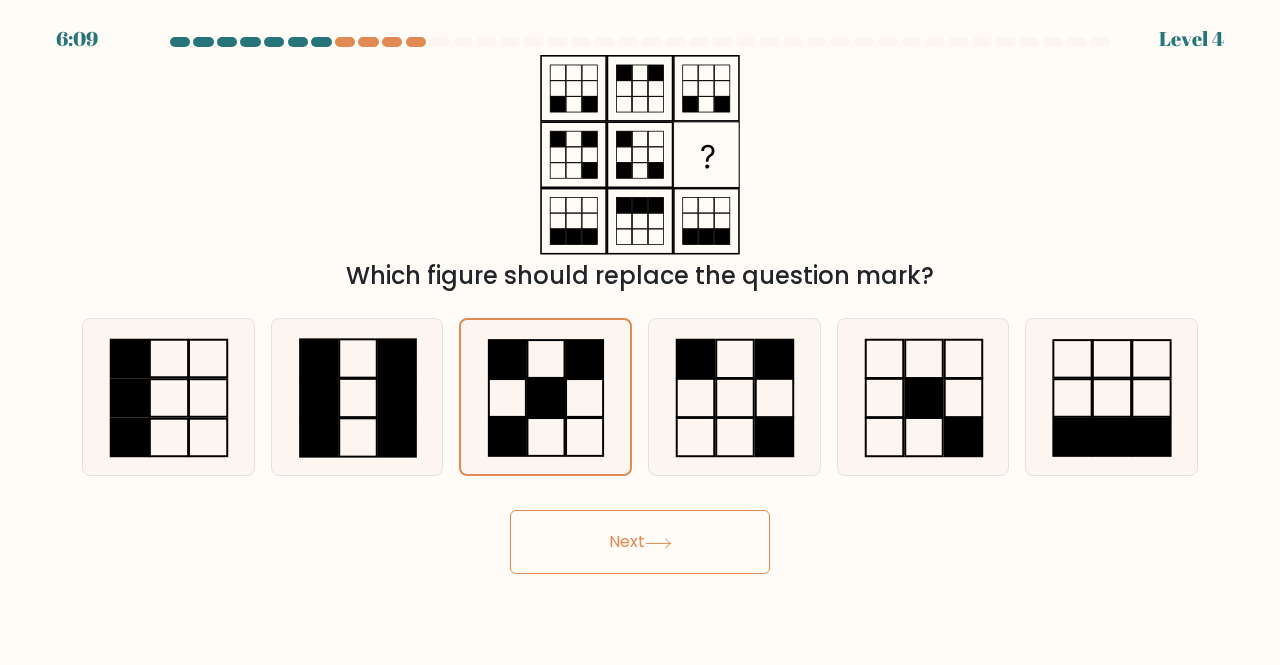 click at bounding box center [640, 305] 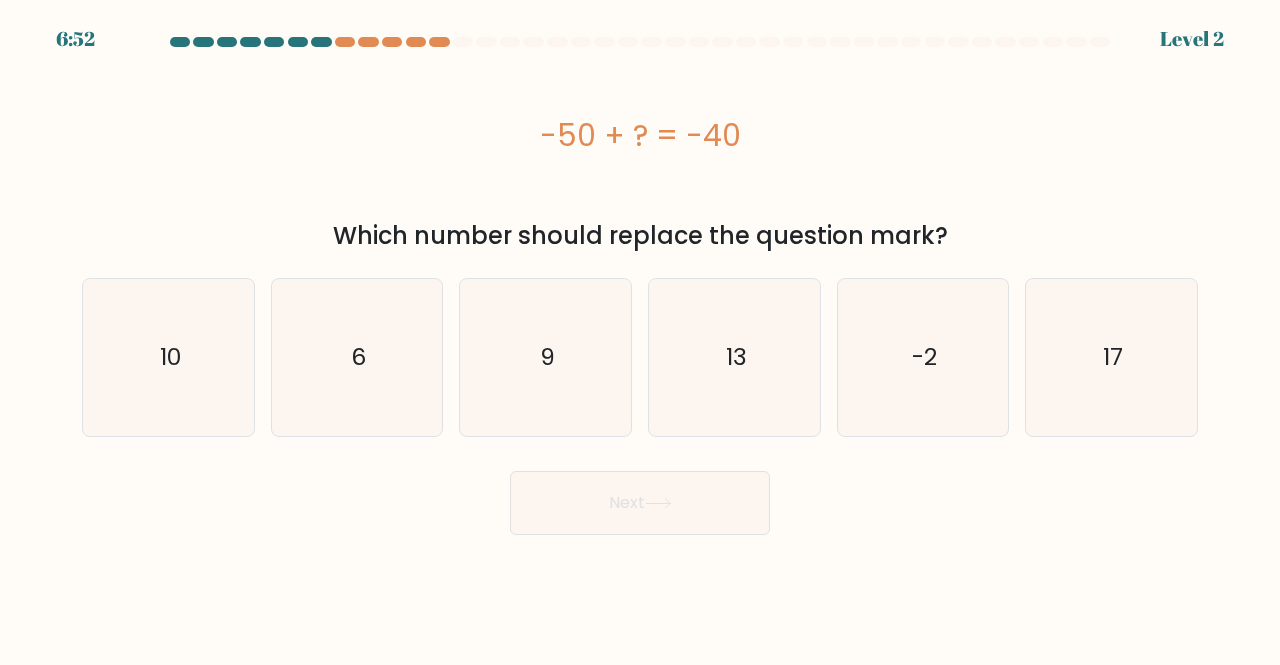 click at bounding box center (321, 42) 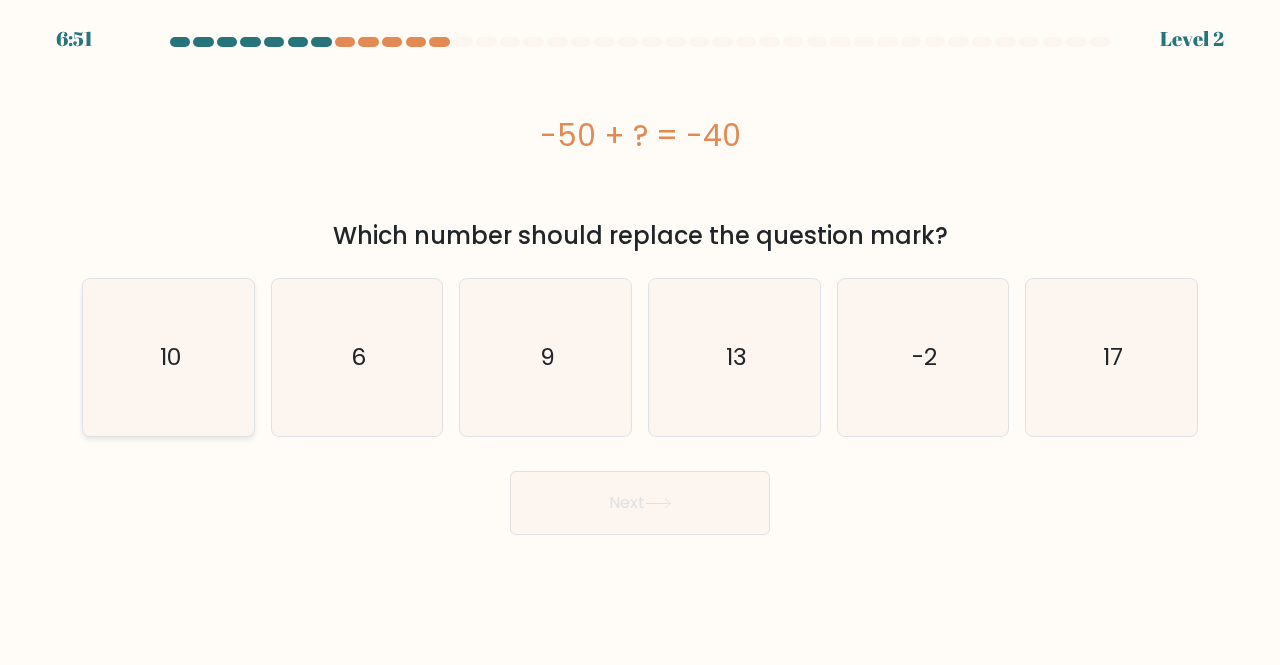 click on "10" at bounding box center (168, 357) 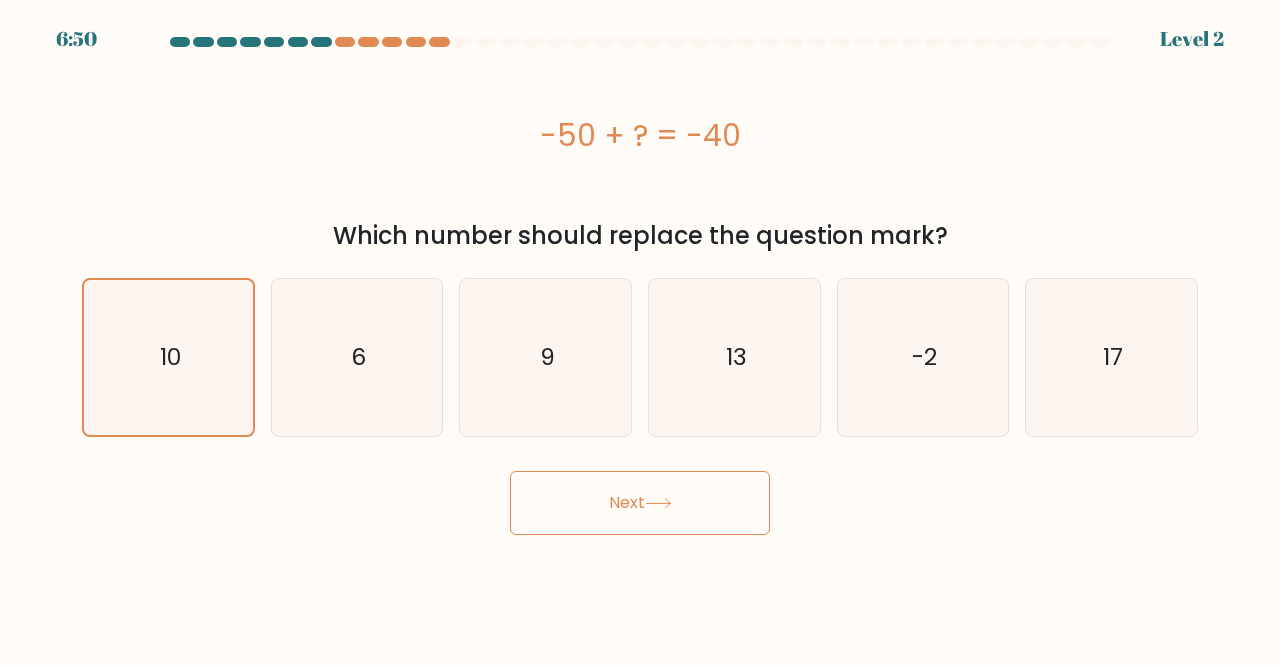 click on "Next" at bounding box center [640, 503] 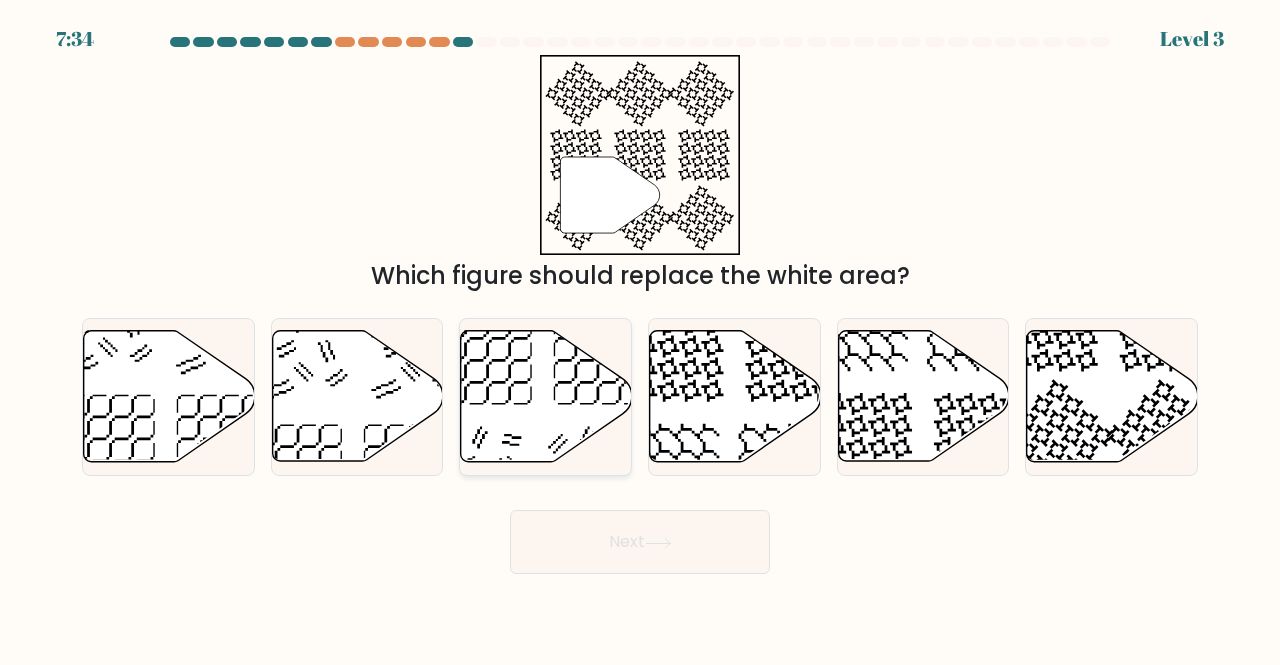click at bounding box center [546, 396] 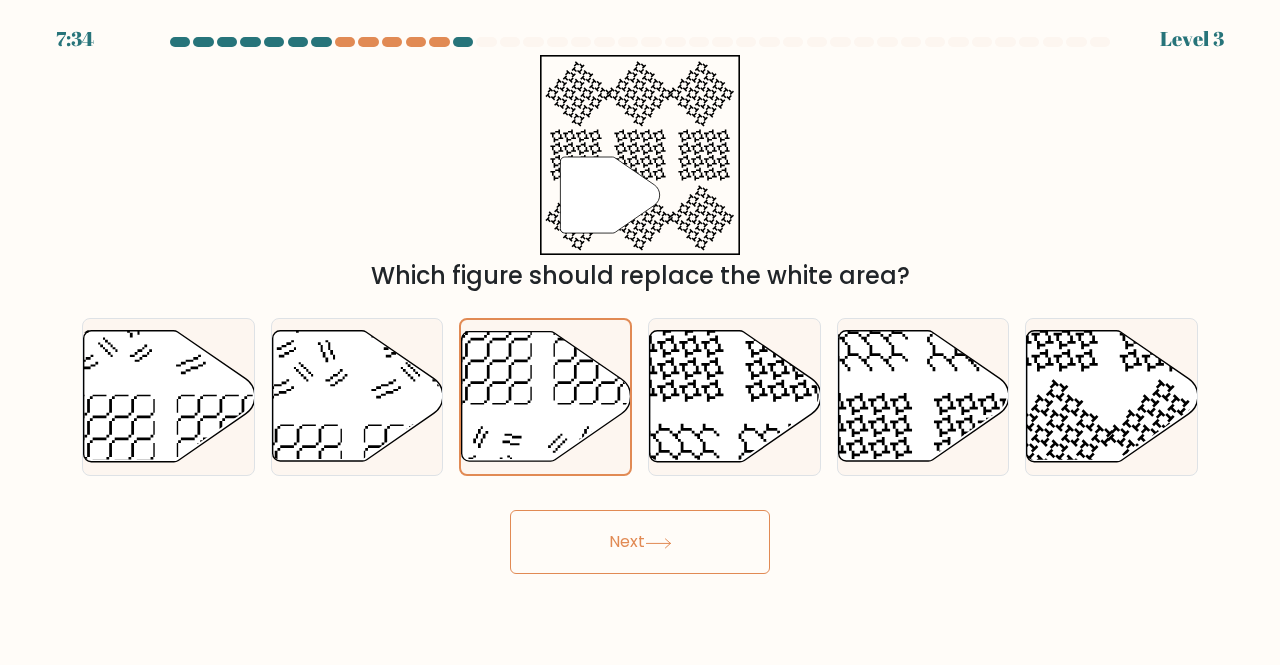 click on "Next" at bounding box center (640, 542) 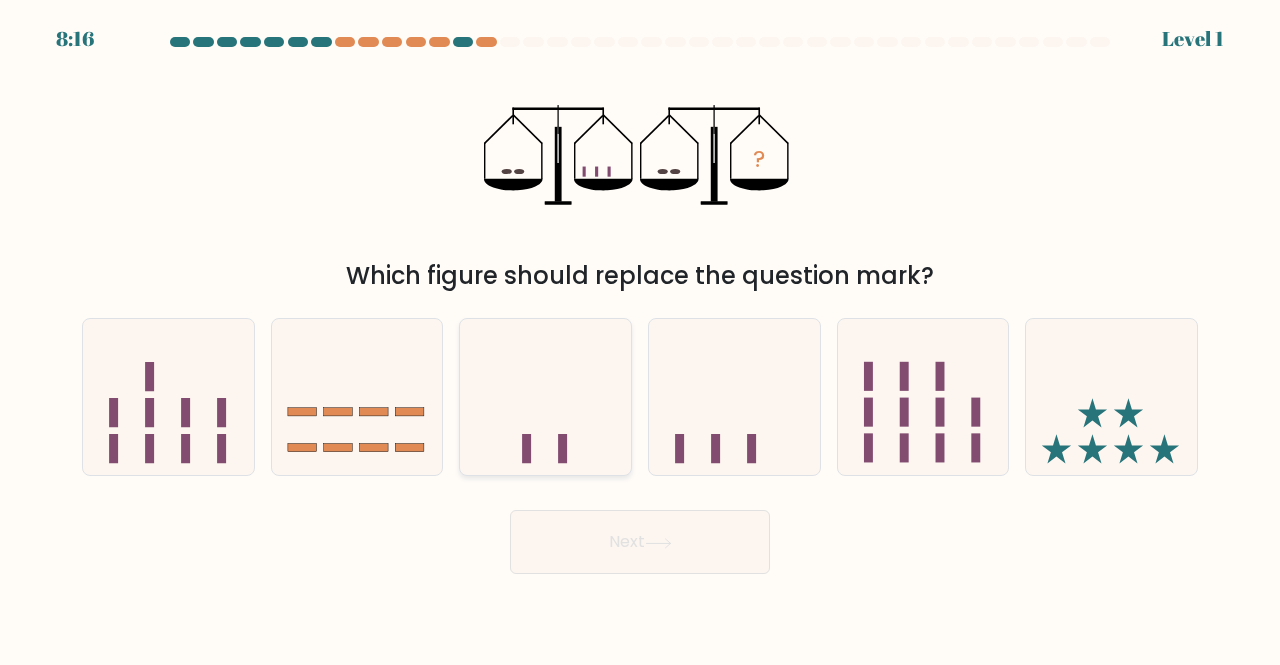 click at bounding box center [545, 396] 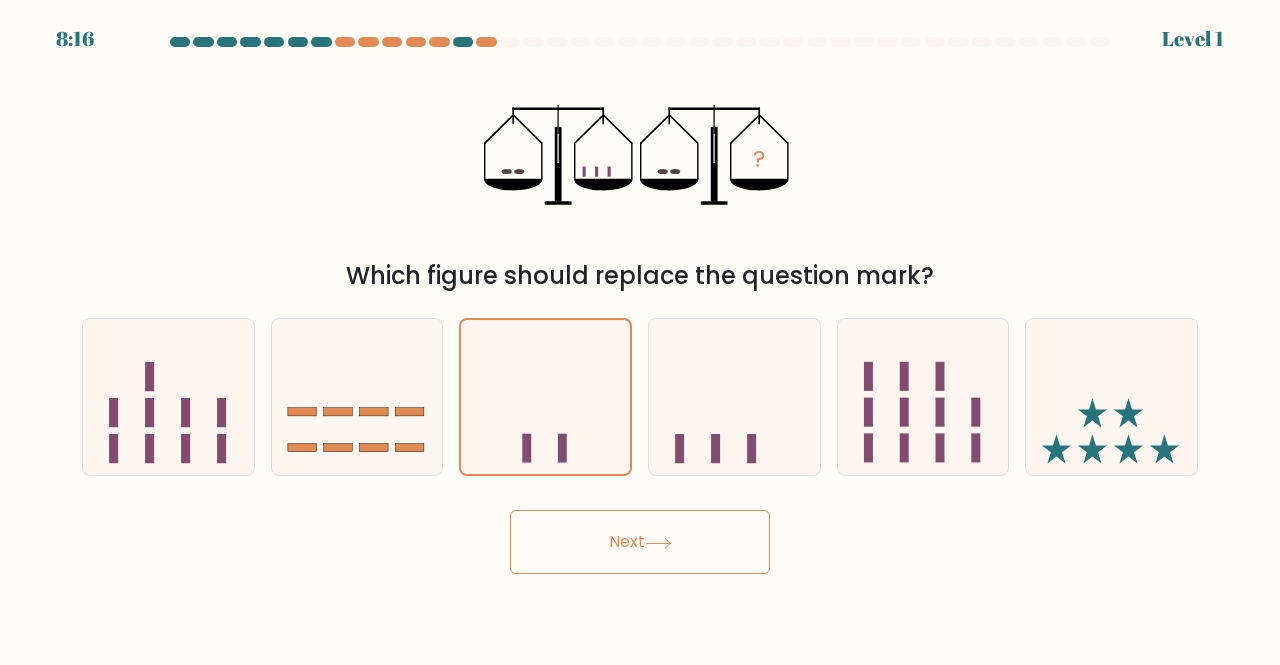 click at bounding box center [640, 305] 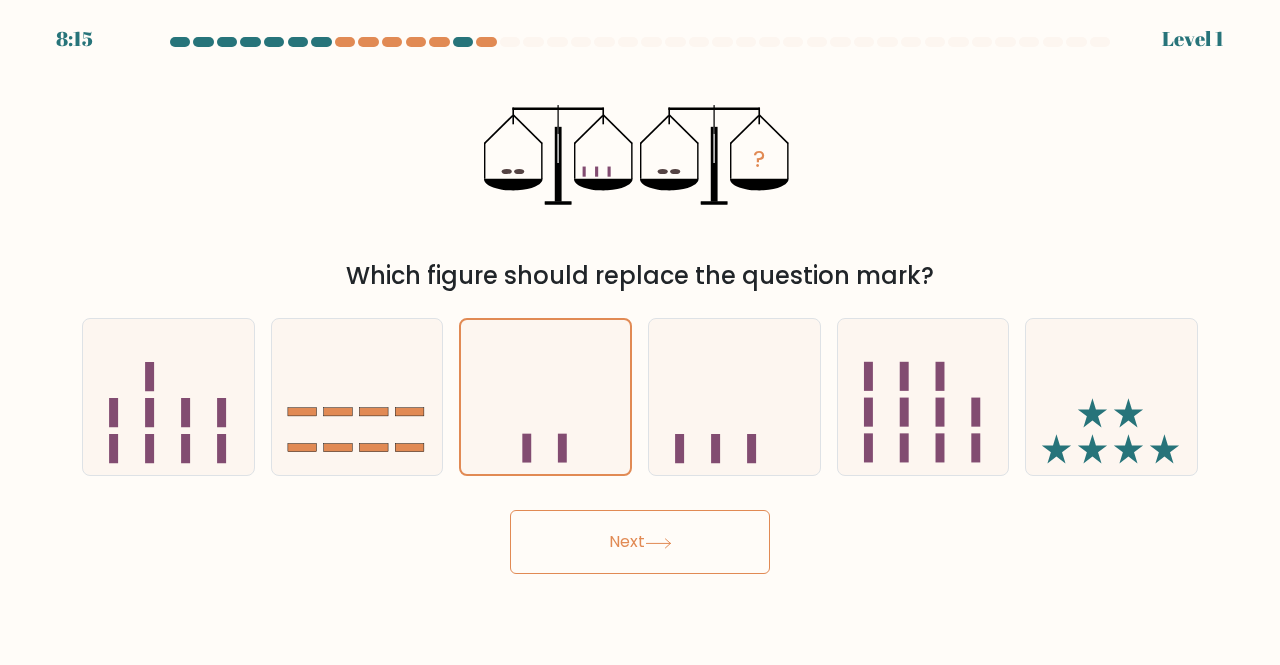 click on "Next" at bounding box center [640, 542] 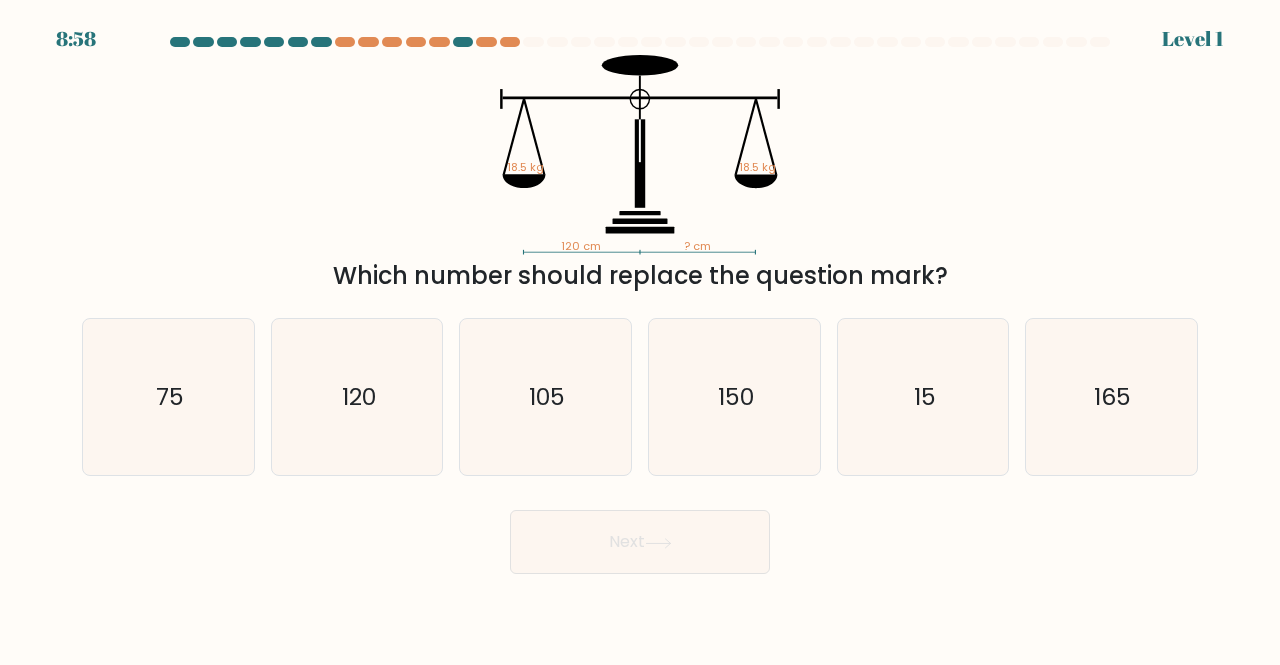 click at bounding box center (180, 42) 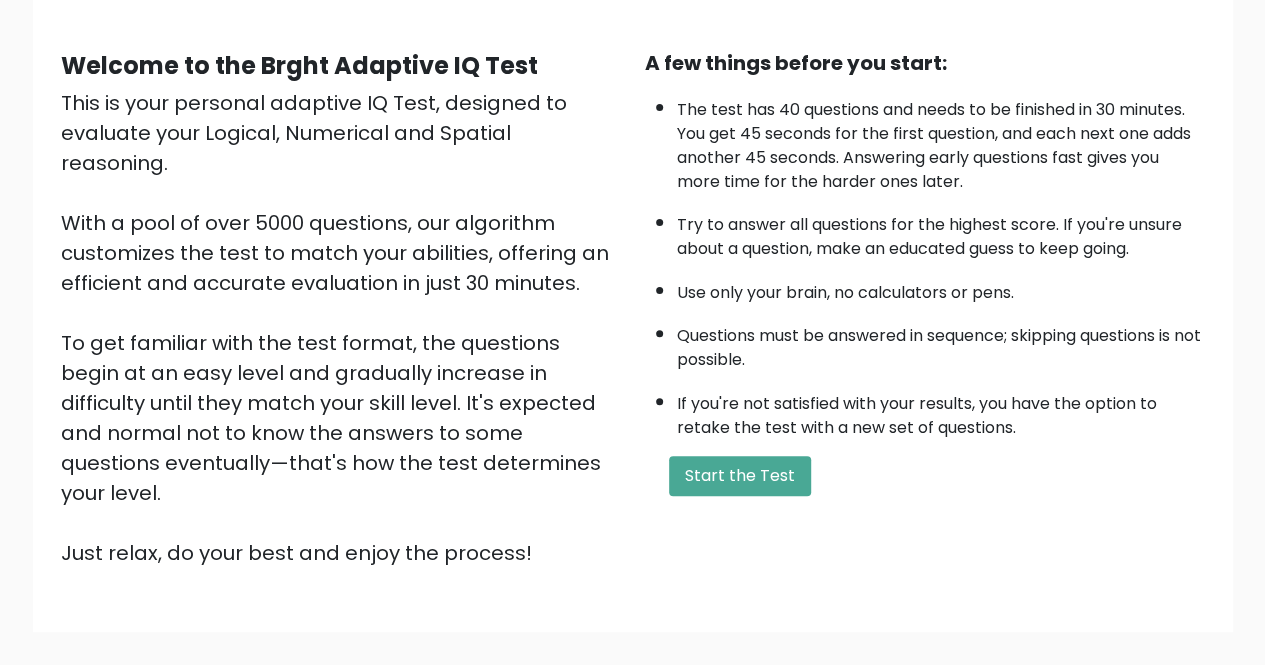 scroll, scrollTop: 159, scrollLeft: 0, axis: vertical 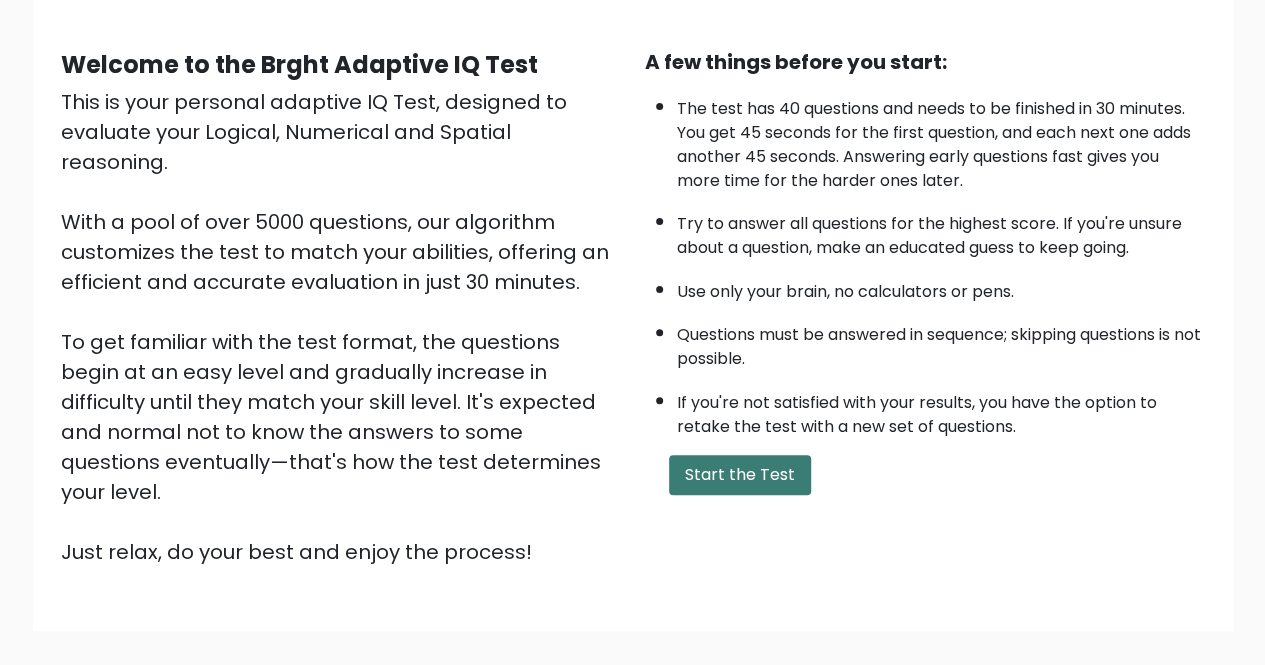 click on "Start the Test" at bounding box center (740, 475) 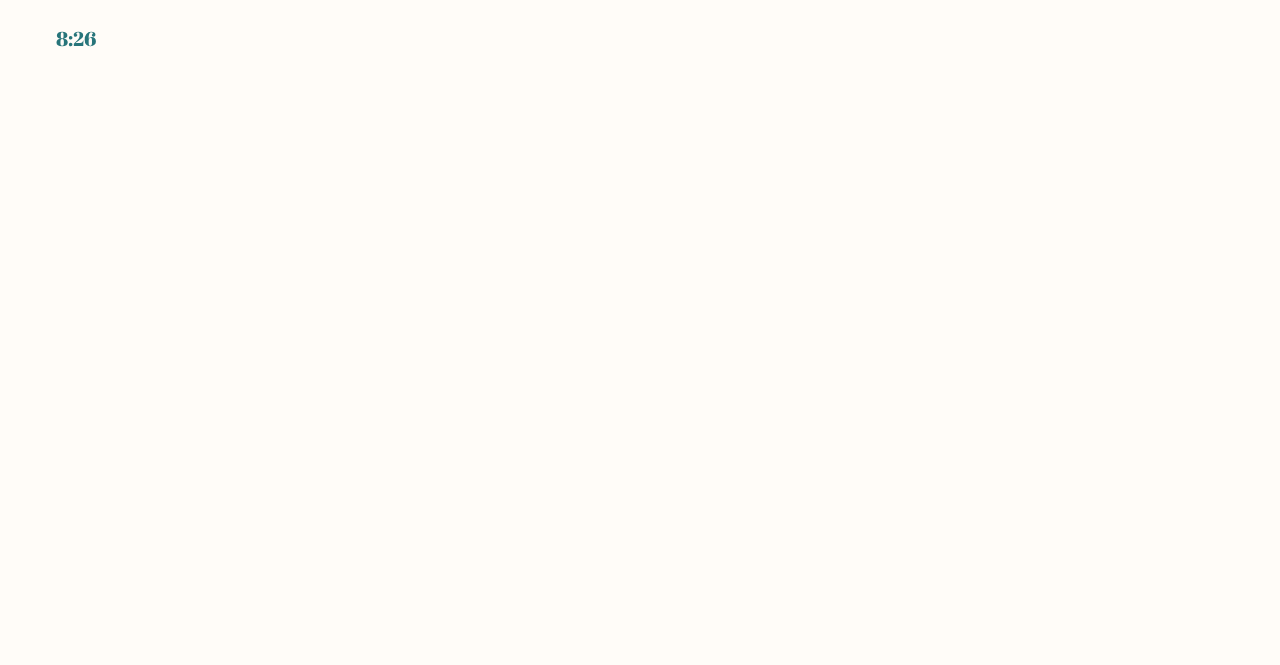scroll, scrollTop: 0, scrollLeft: 0, axis: both 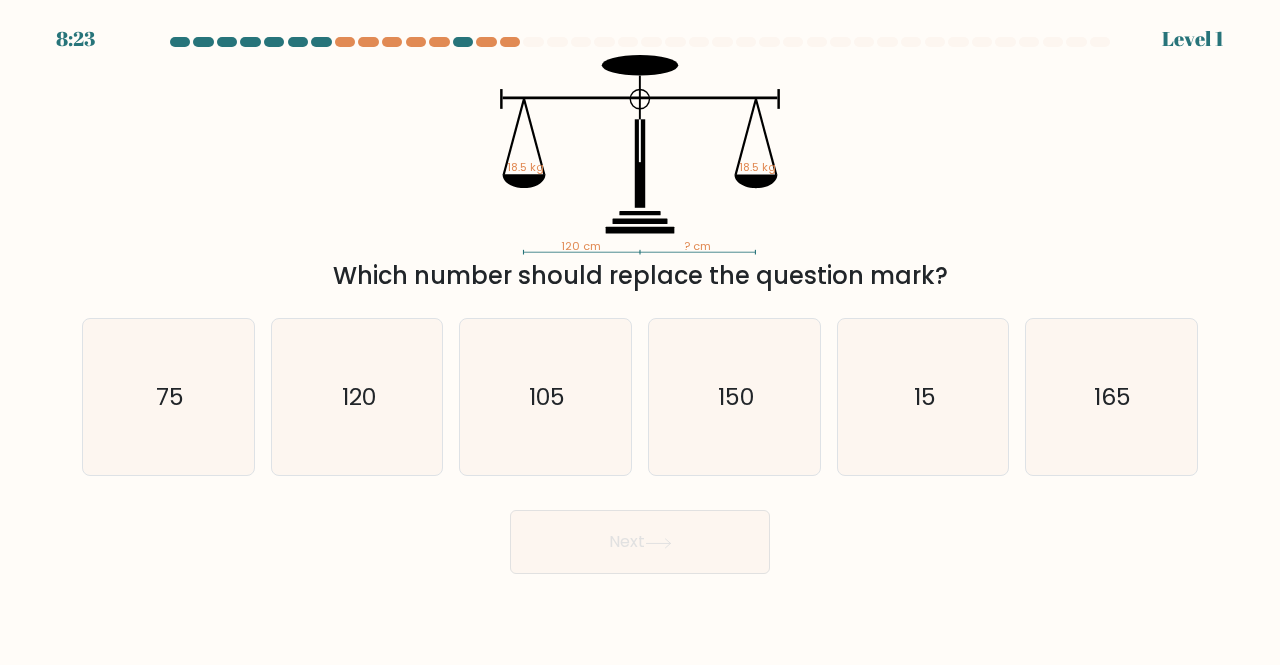 click on "8:23
Level 1" at bounding box center (640, 27) 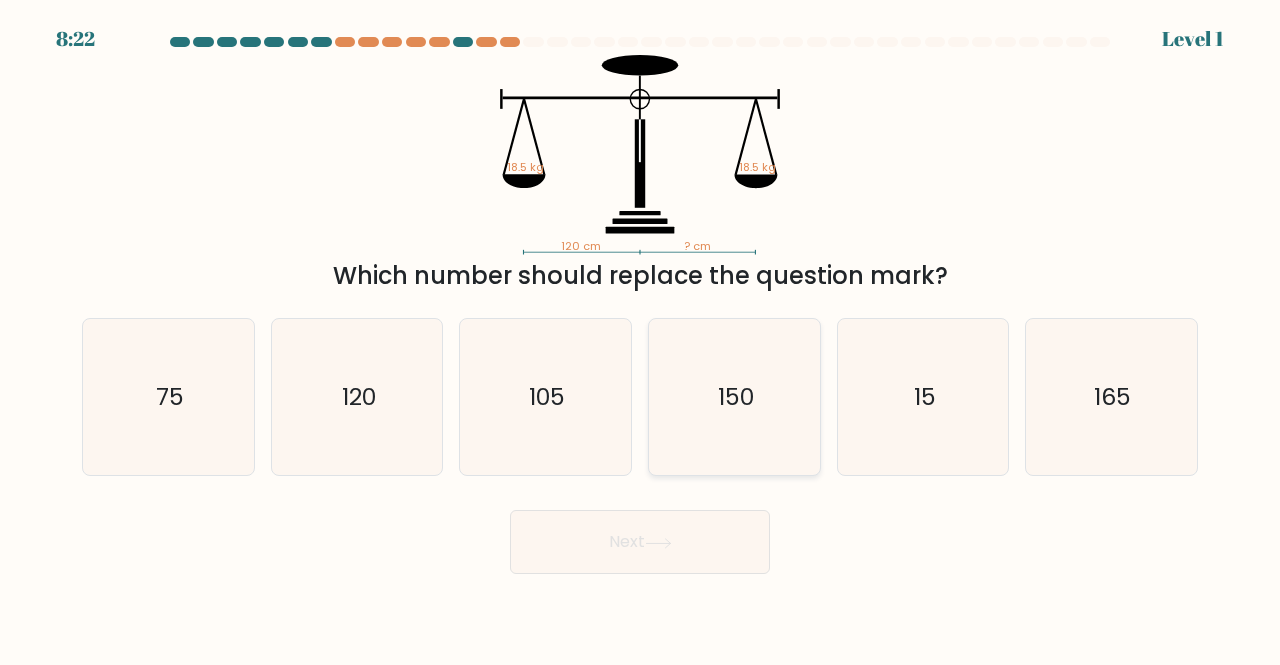 click on "150" at bounding box center [734, 397] 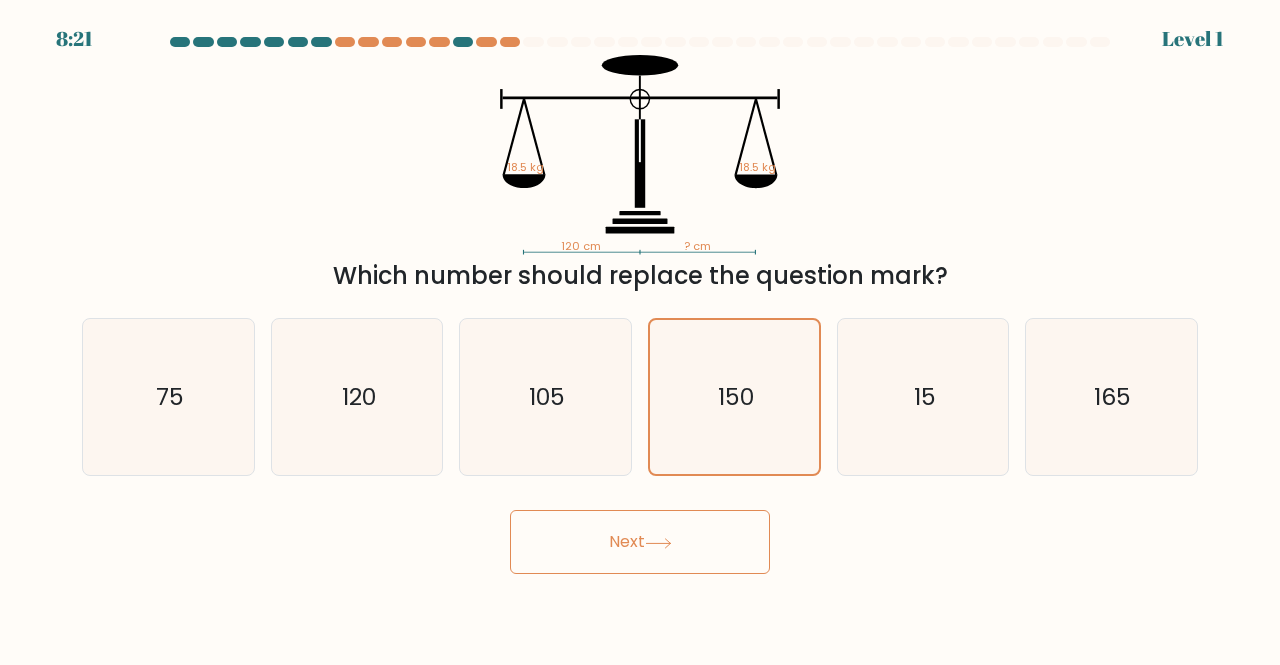 click at bounding box center (658, 543) 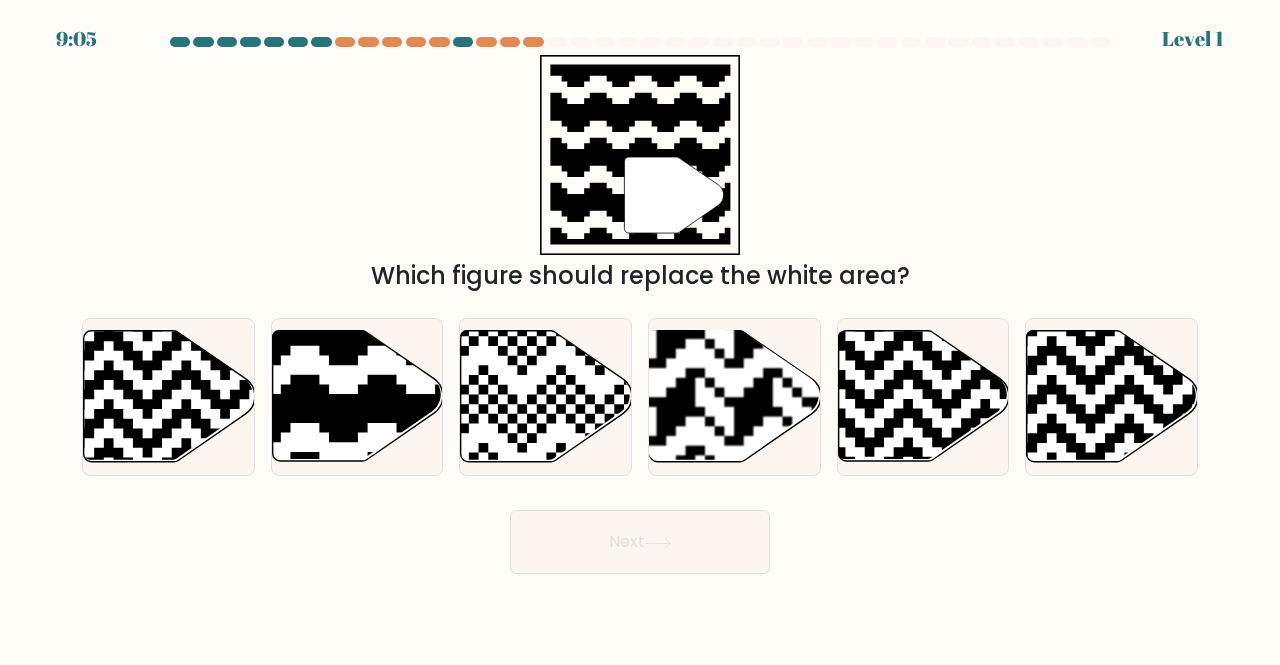 click at bounding box center (865, 467) 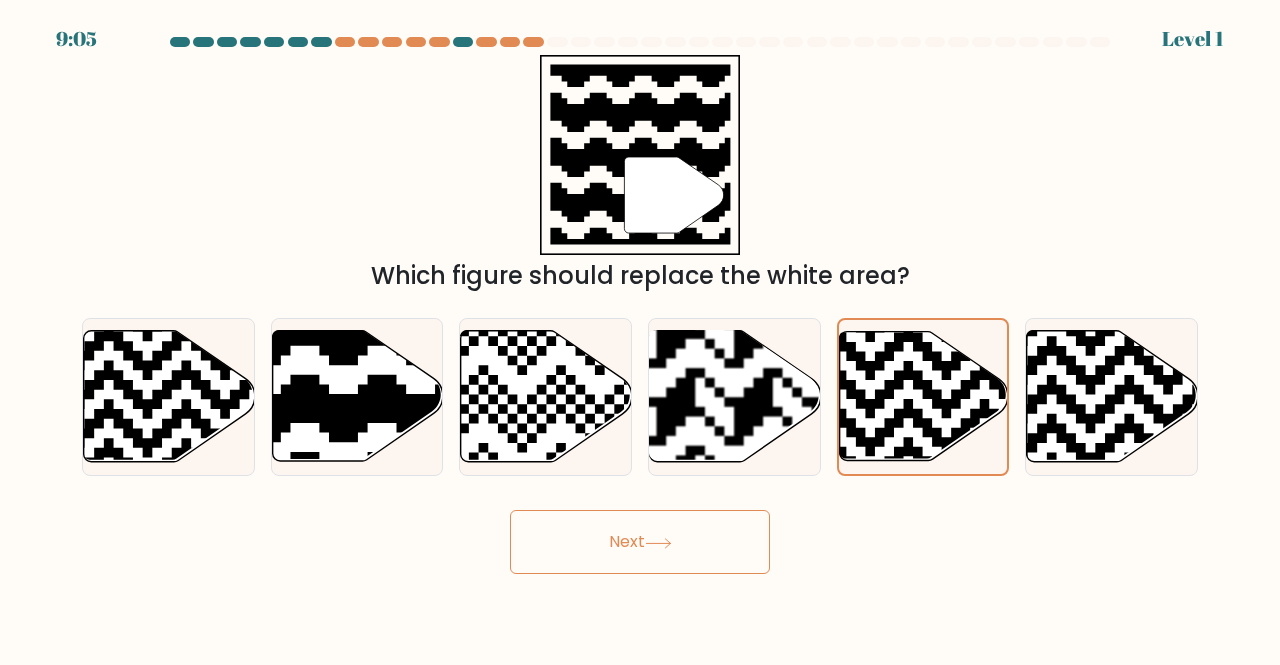 click on "Next" at bounding box center [640, 542] 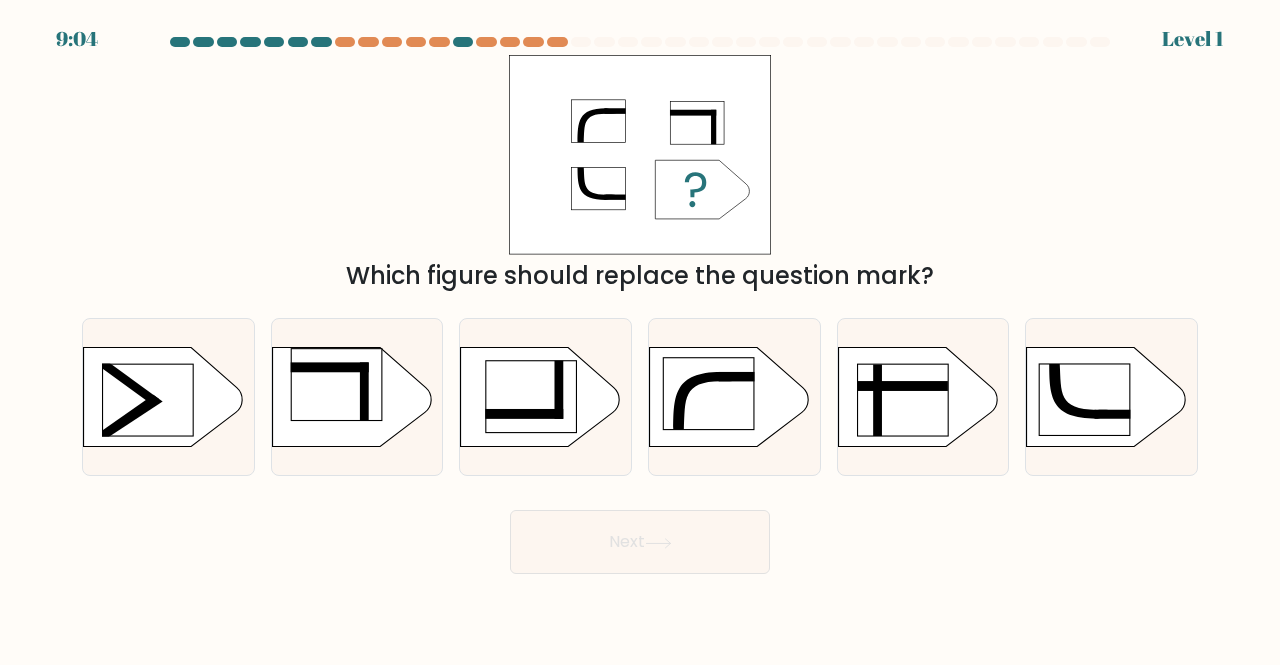 click at bounding box center [734, 397] 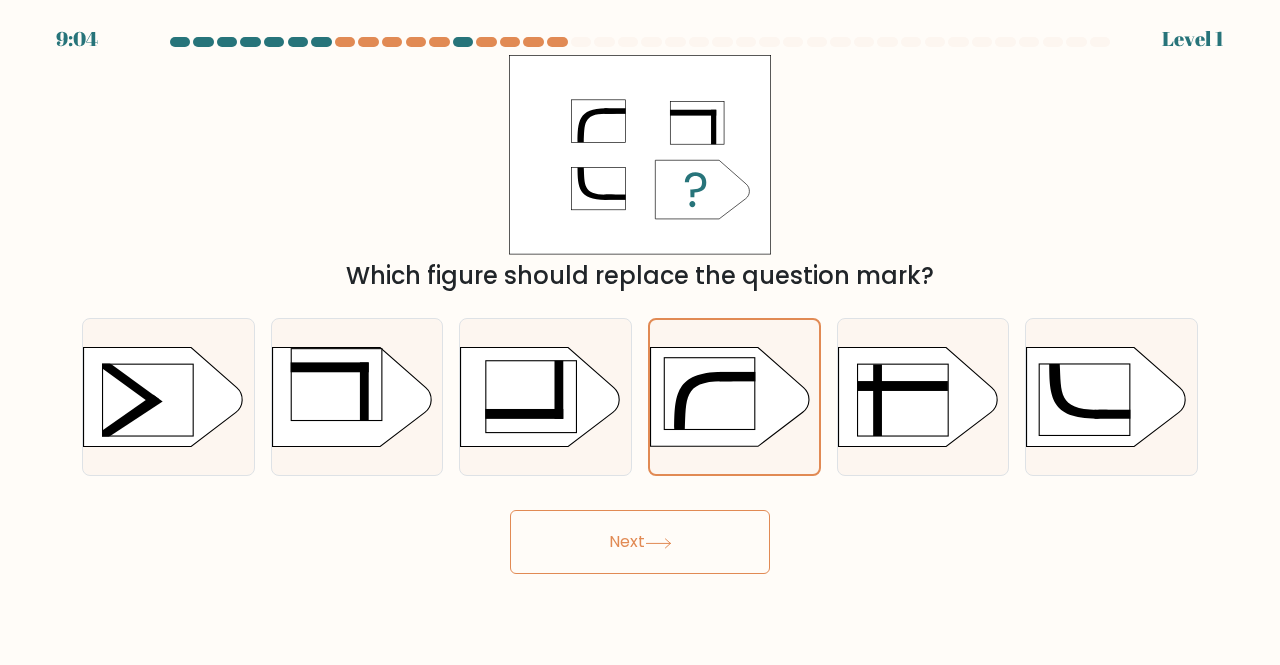 click on "Next" at bounding box center (640, 542) 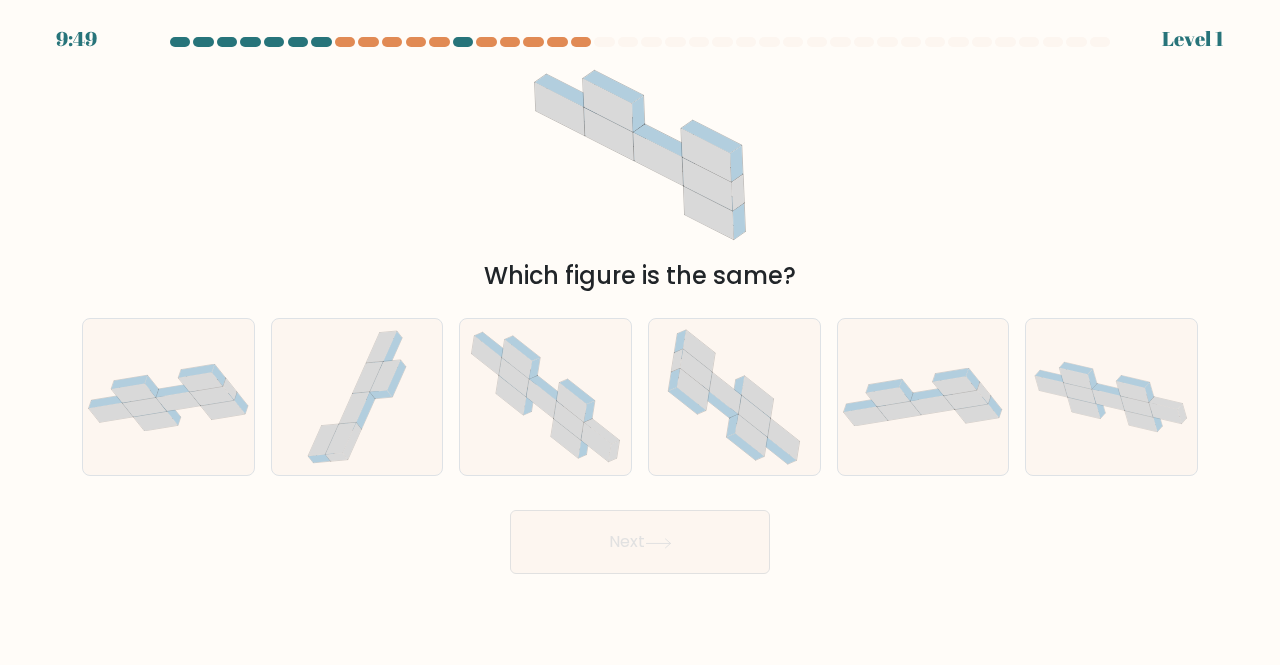 click at bounding box center (545, 397) 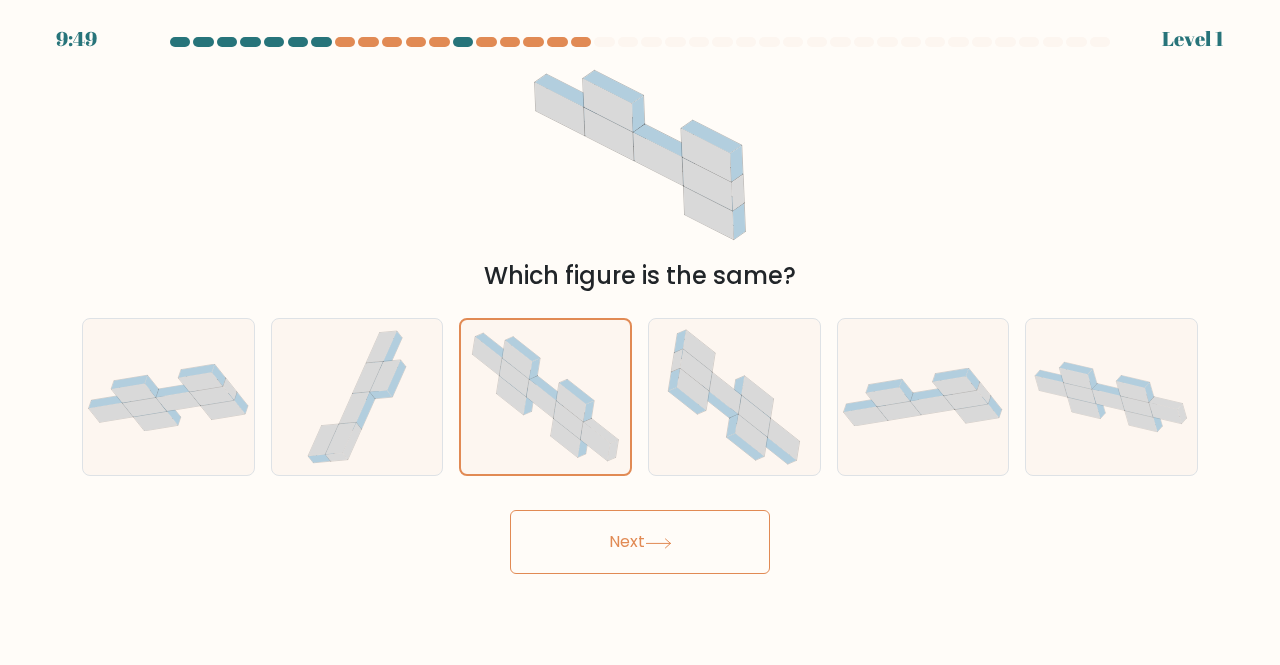 click on "Next" at bounding box center (640, 537) 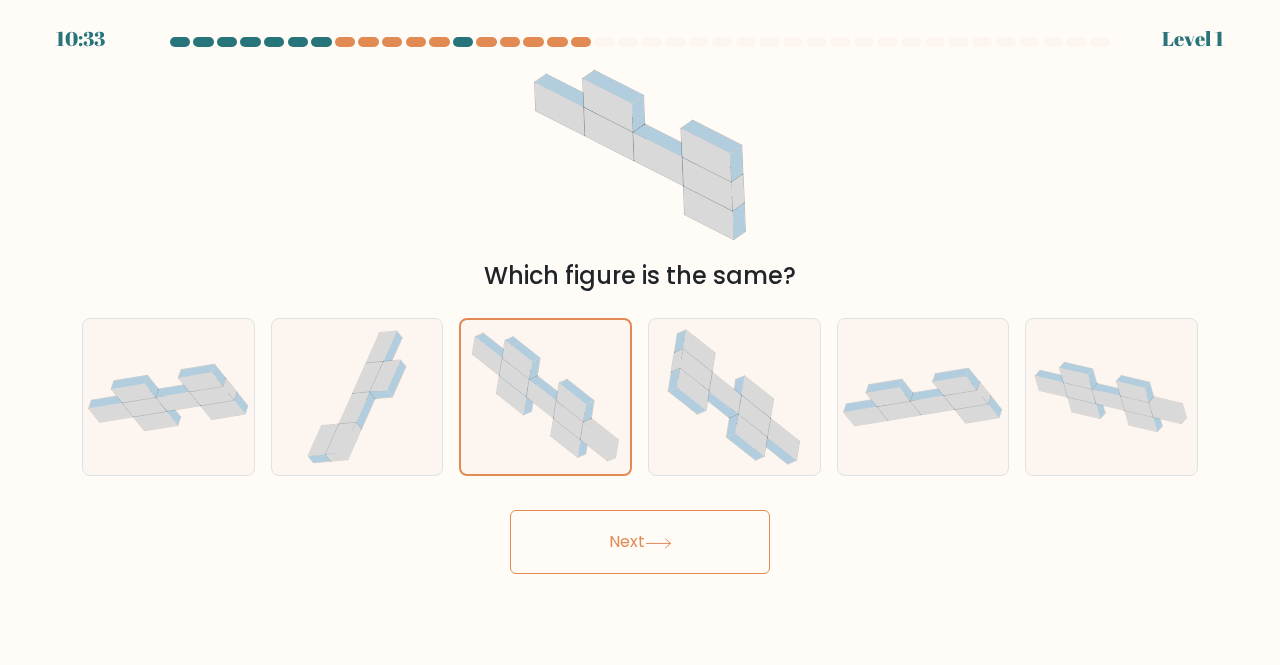 click on "Next" at bounding box center (640, 542) 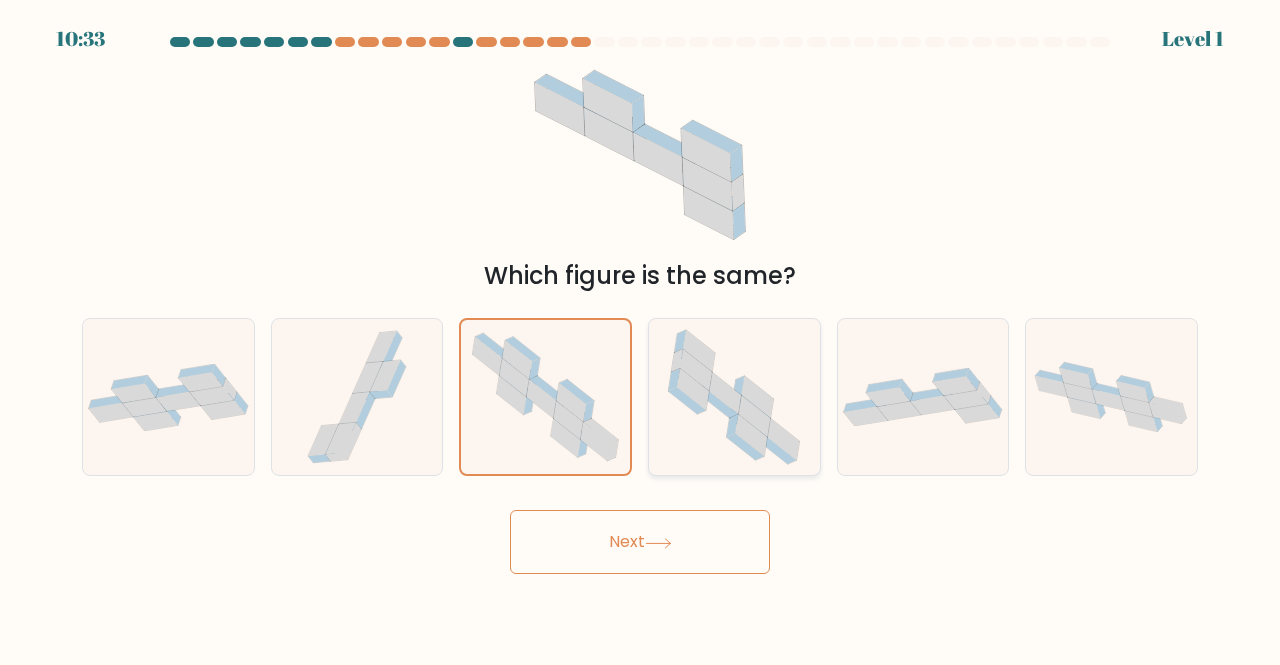 click at bounding box center (734, 397) 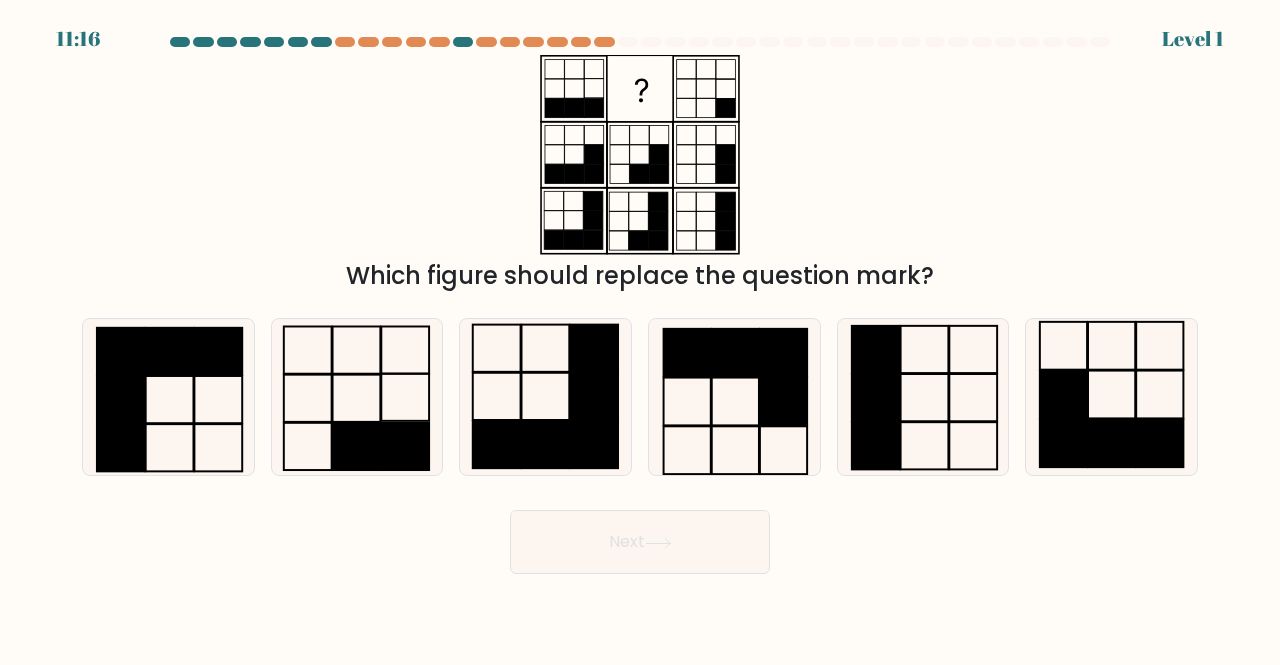 click on "Next" at bounding box center [640, 542] 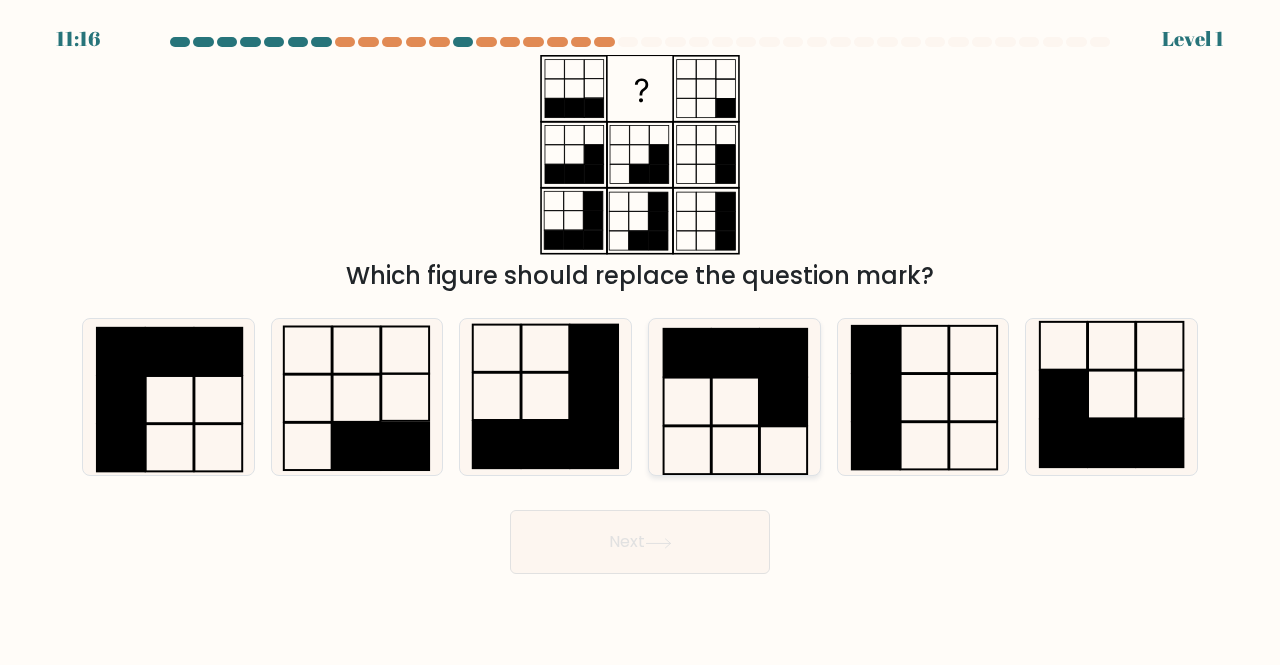 click at bounding box center (734, 397) 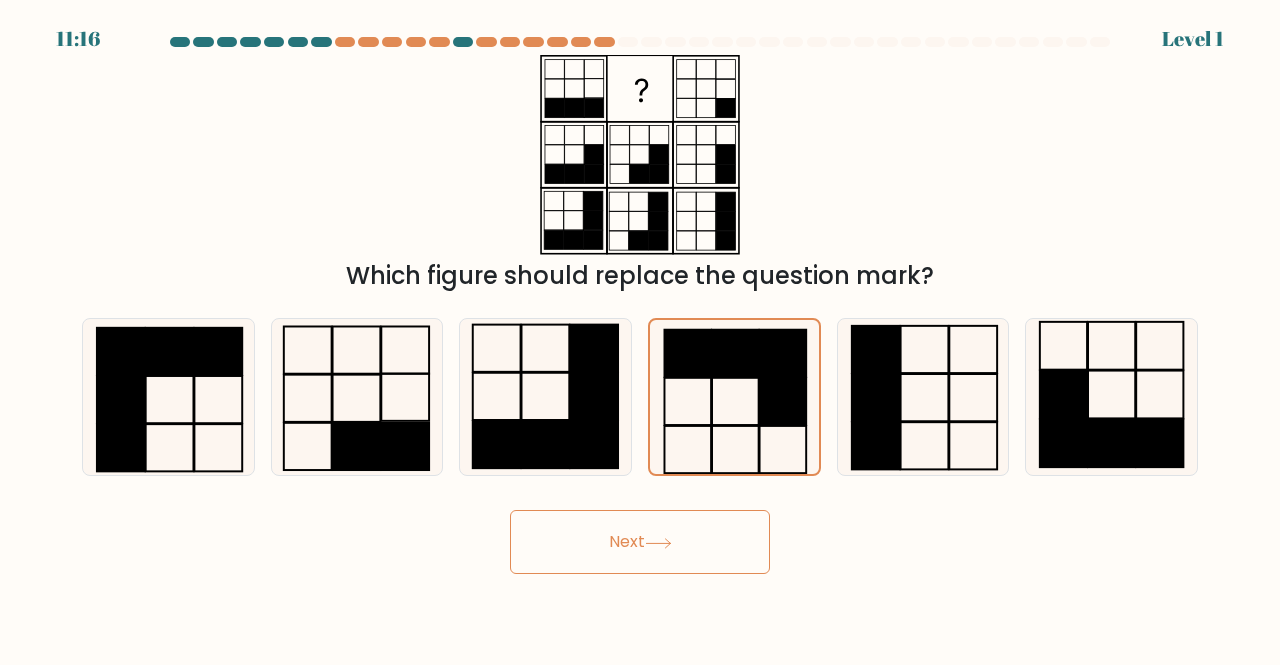 click at bounding box center (640, 305) 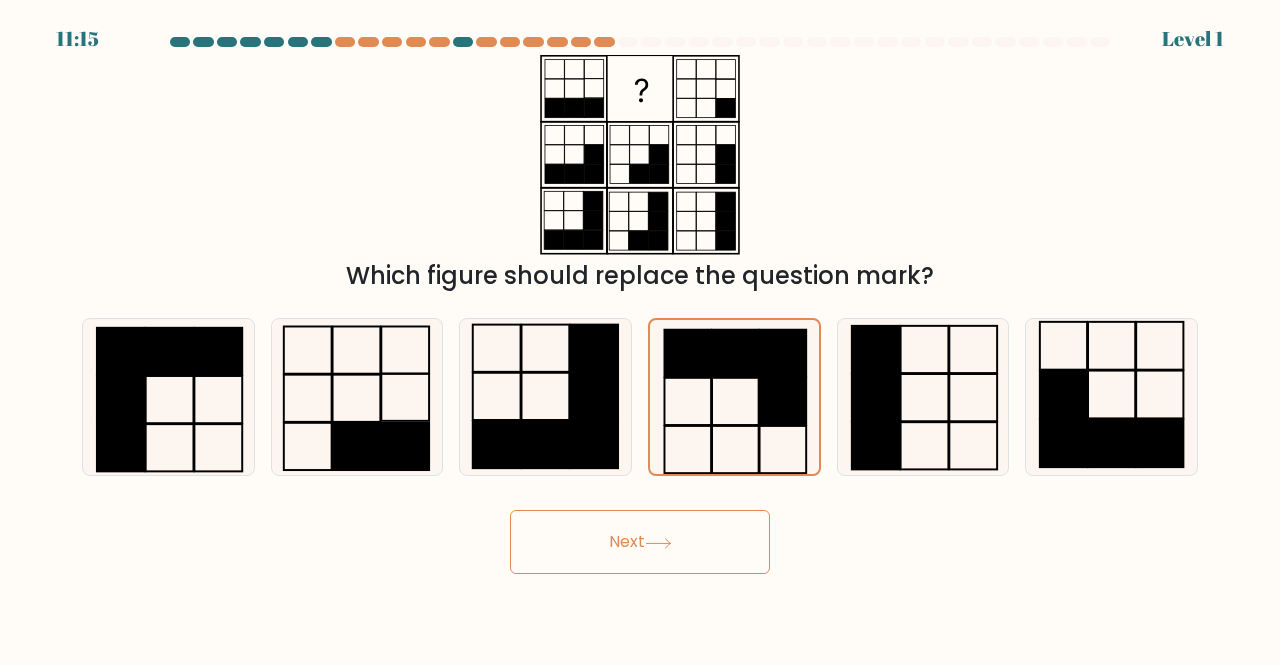 click on "Next" at bounding box center [640, 542] 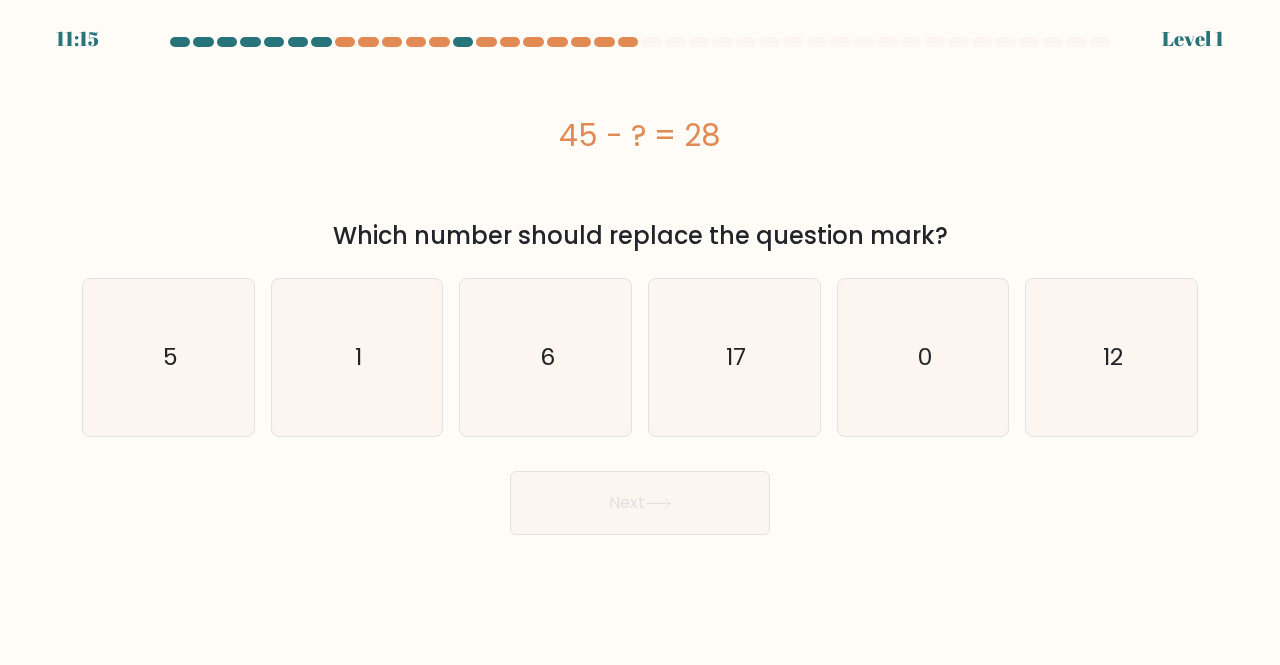click on "0" at bounding box center (923, 357) 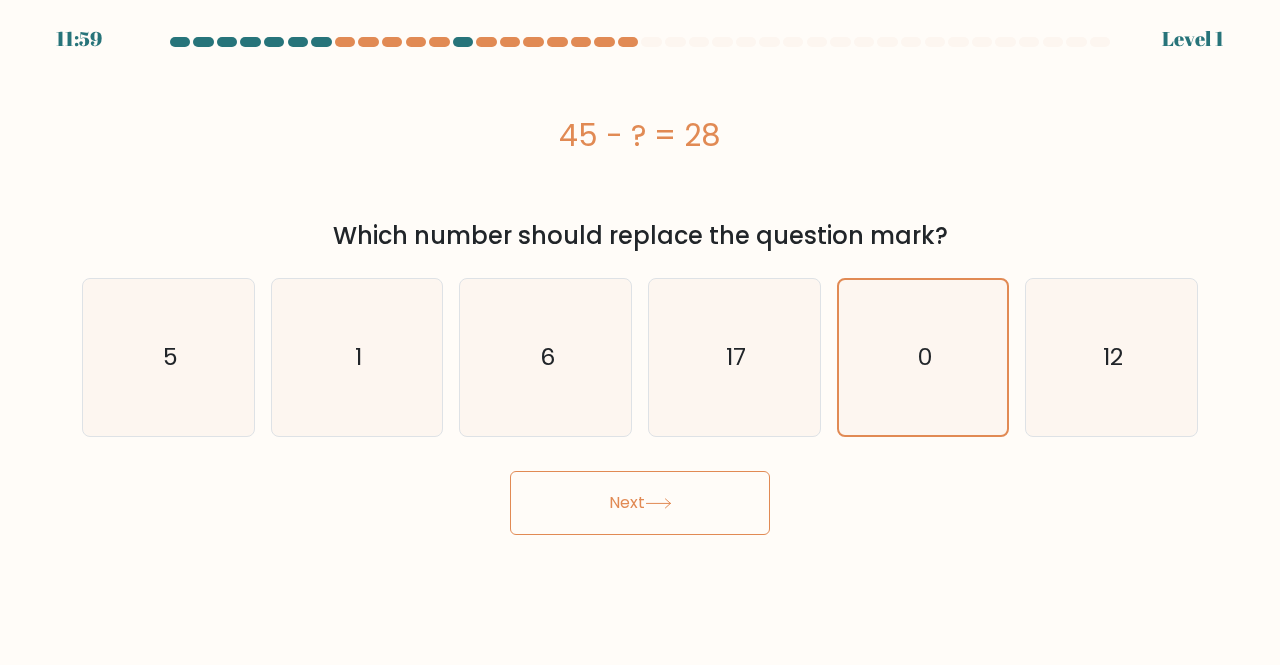 click on "Next" at bounding box center [640, 503] 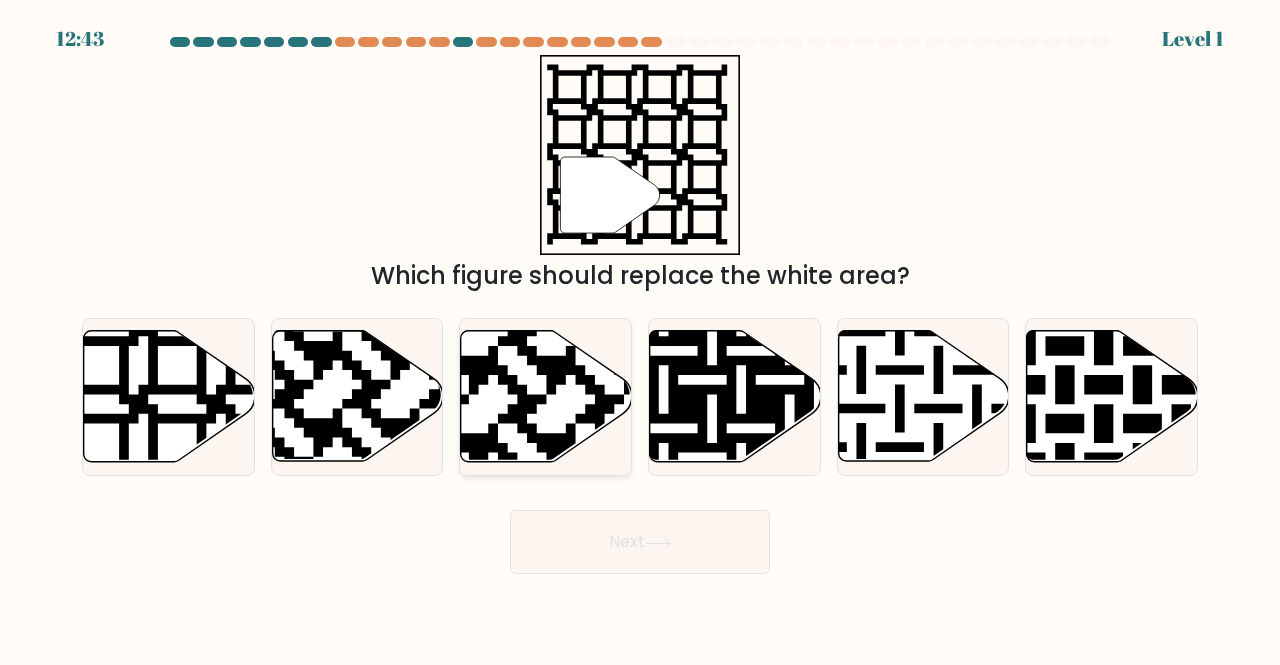 click at bounding box center (546, 396) 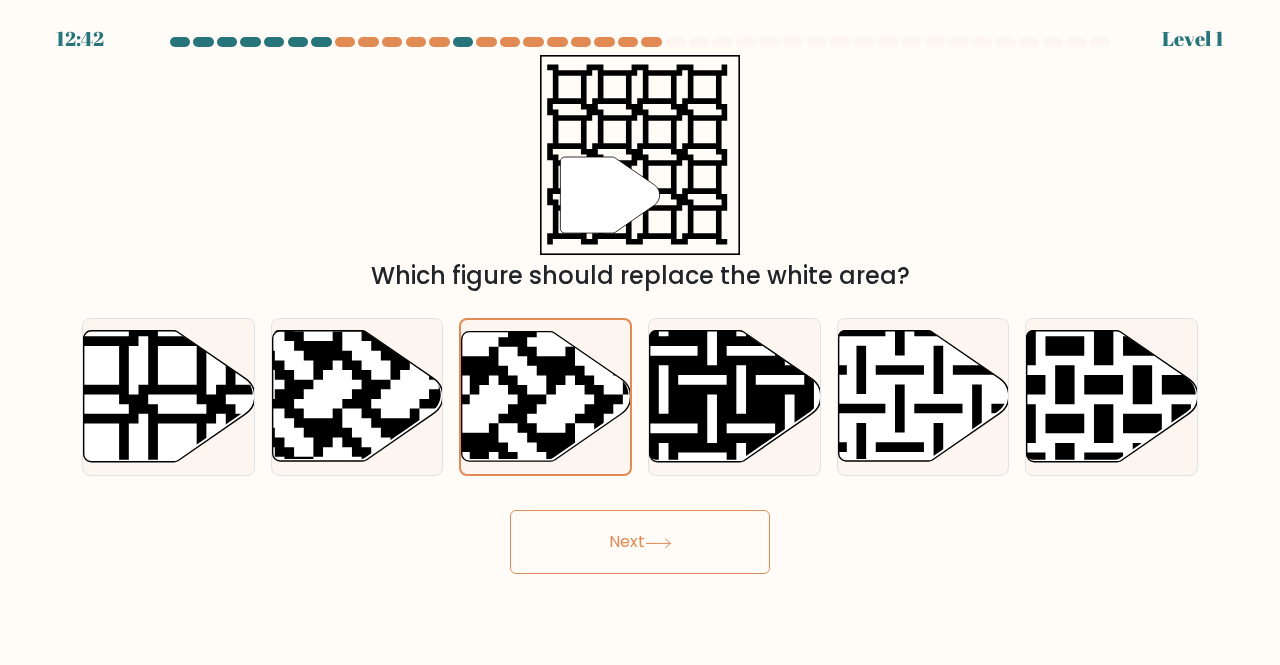 click on "Next" at bounding box center [640, 542] 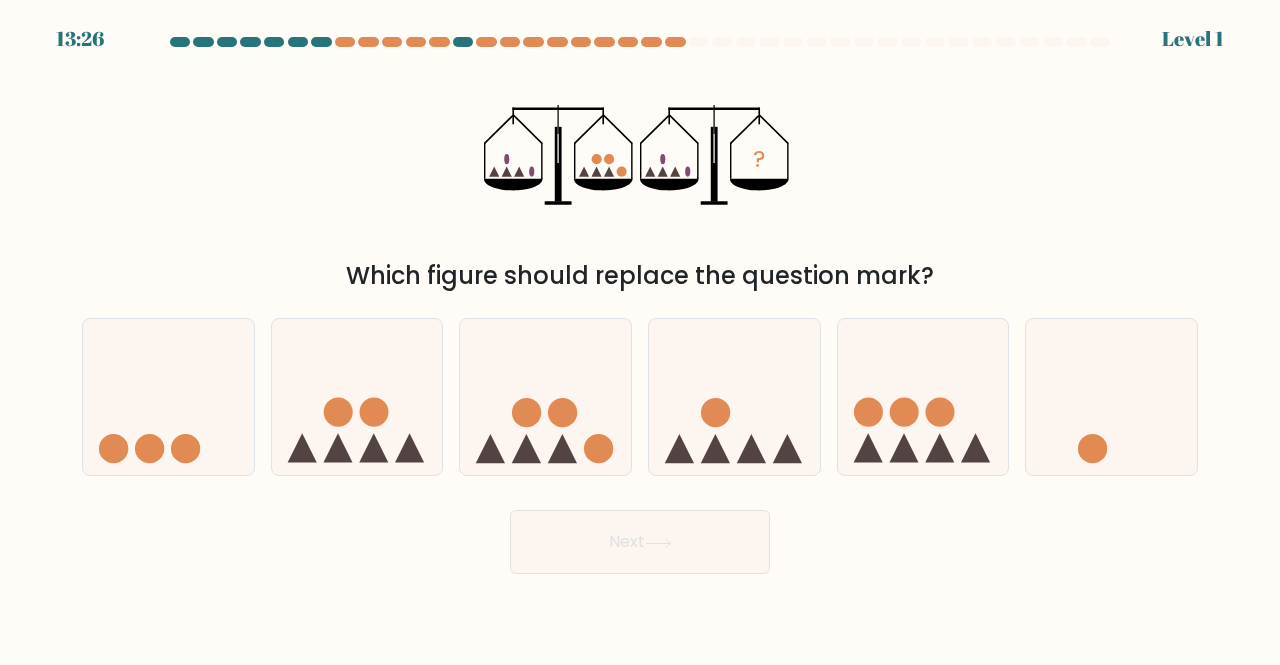 click on "Next" at bounding box center (640, 542) 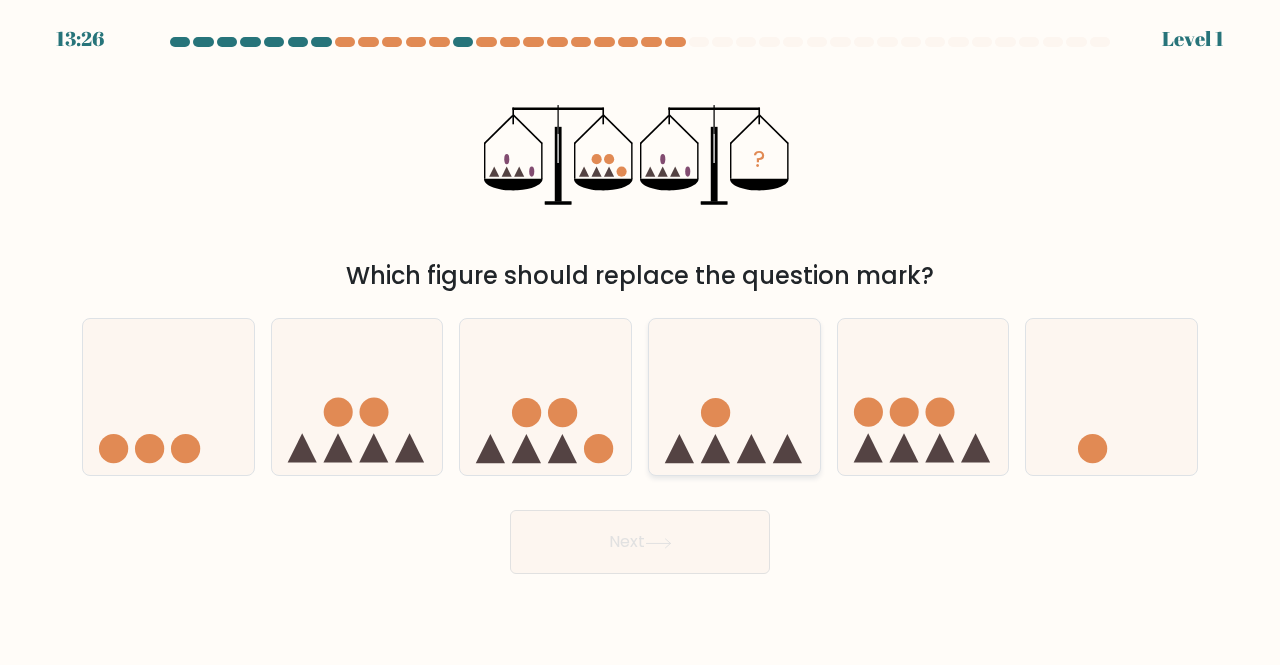click at bounding box center [734, 396] 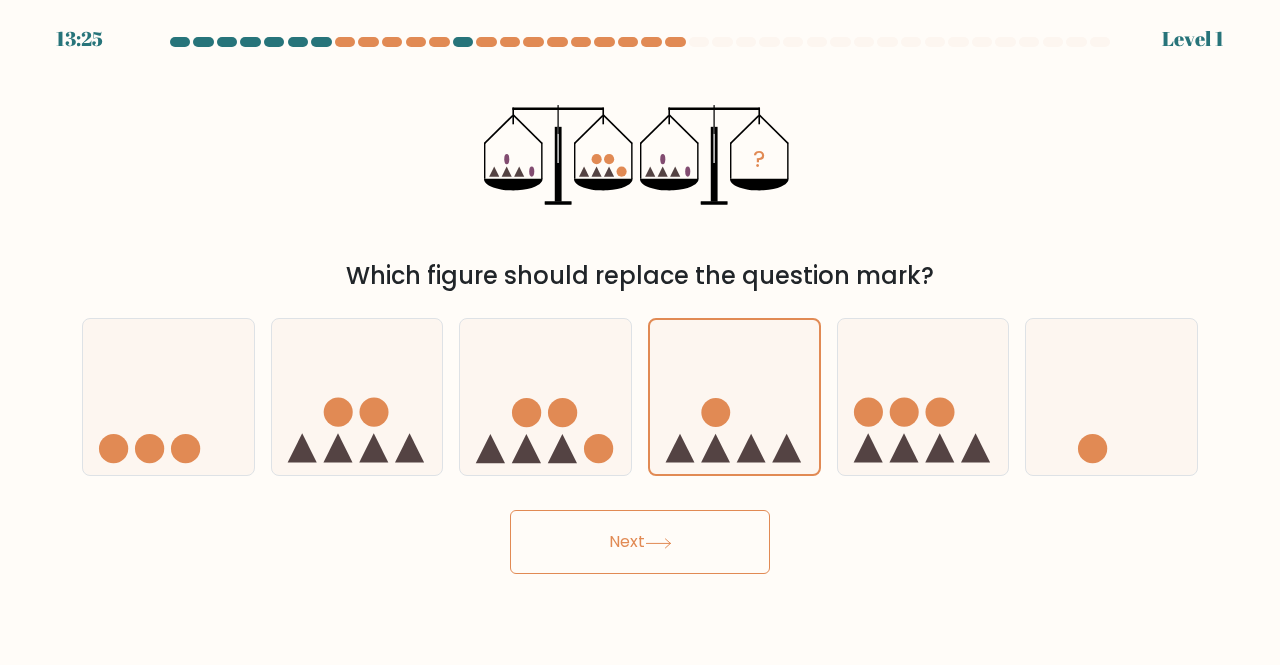 click on "Next" at bounding box center [640, 542] 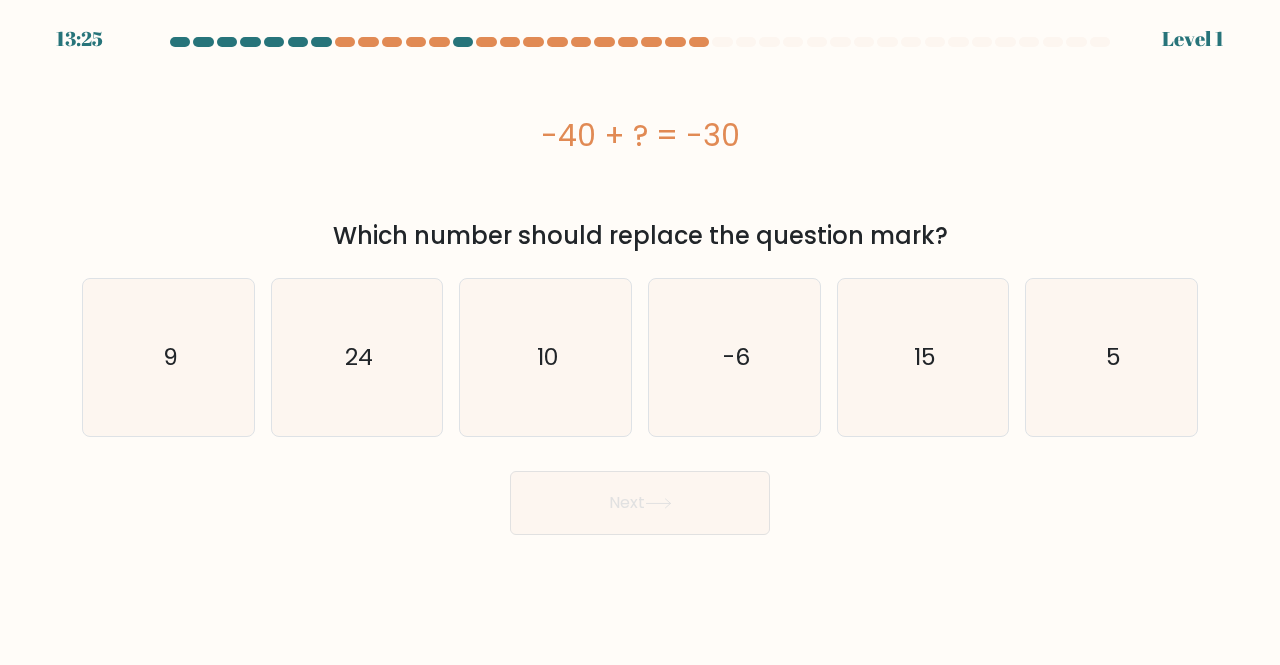 click on "-6" at bounding box center [734, 357] 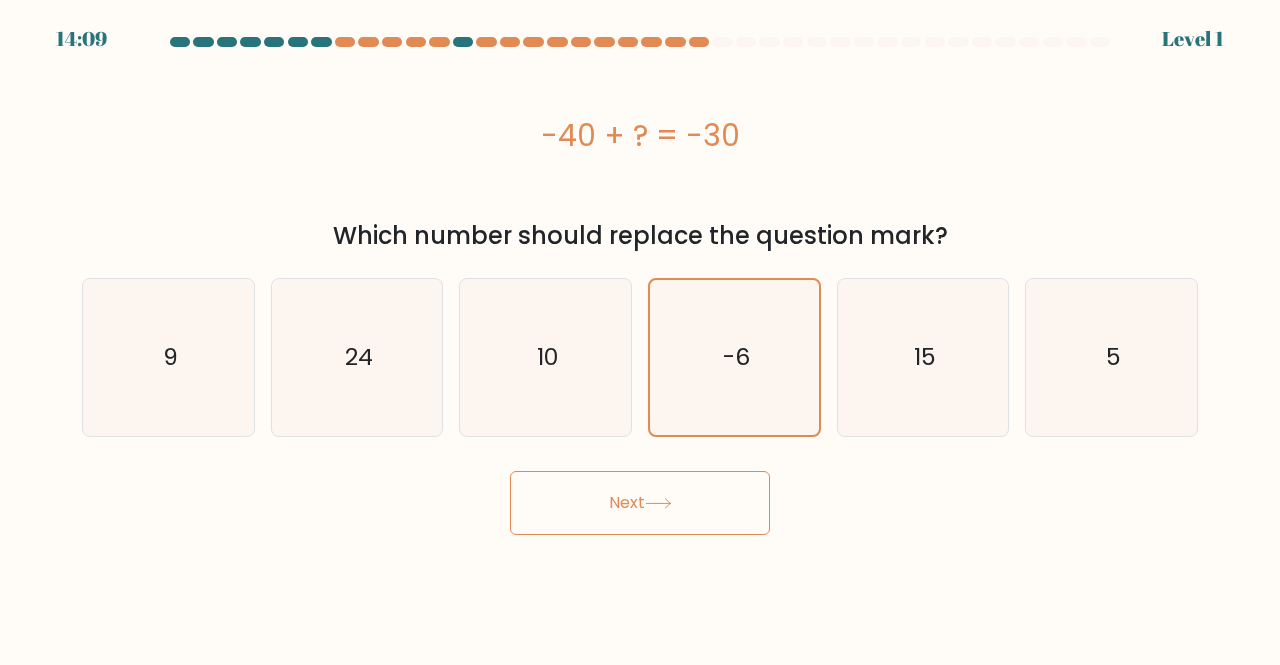 click on "Next" at bounding box center [640, 503] 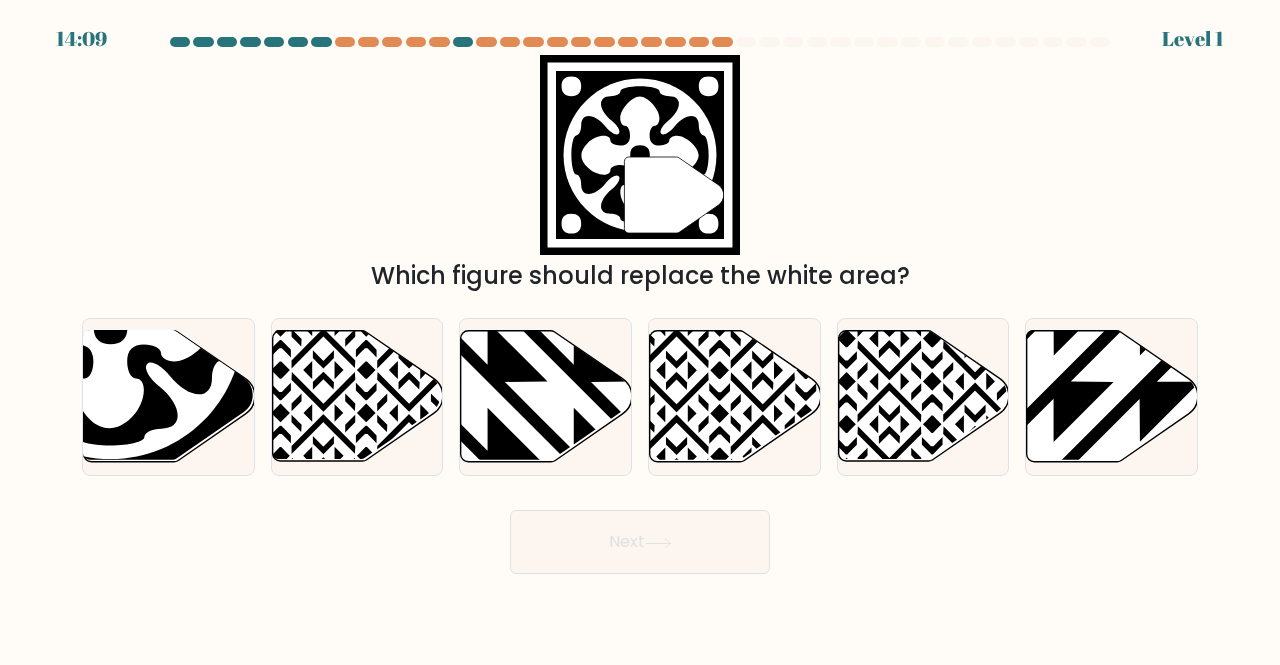 click at bounding box center [640, 305] 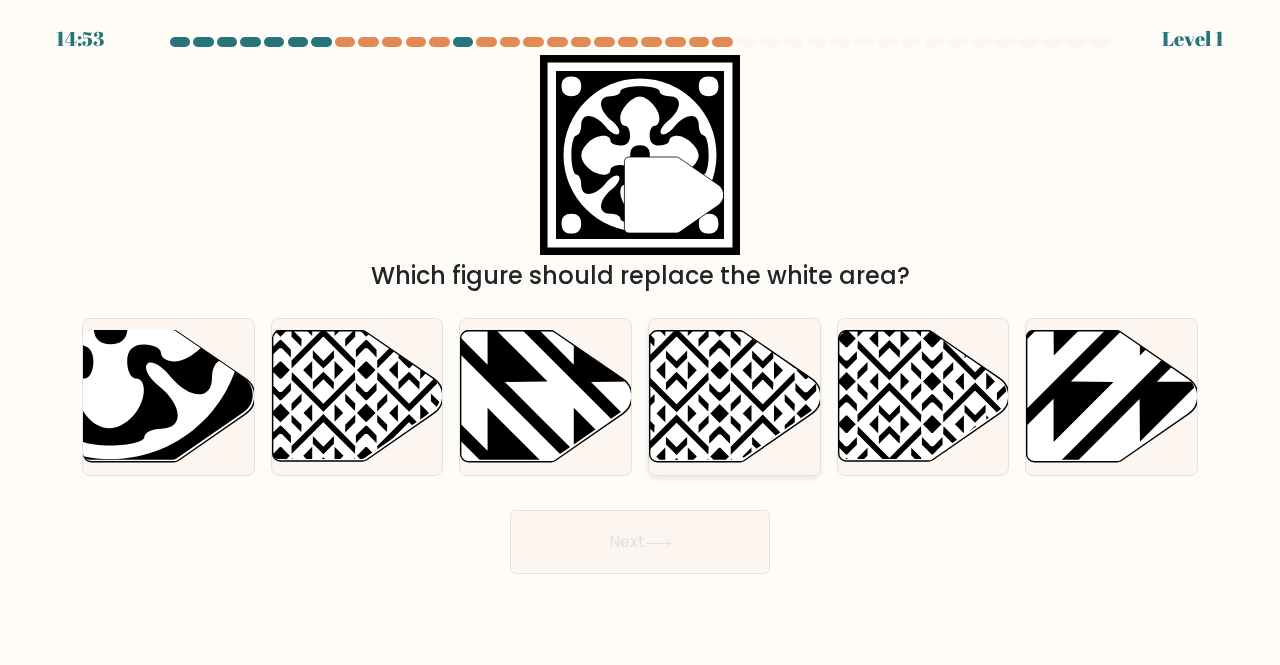 click at bounding box center [735, 396] 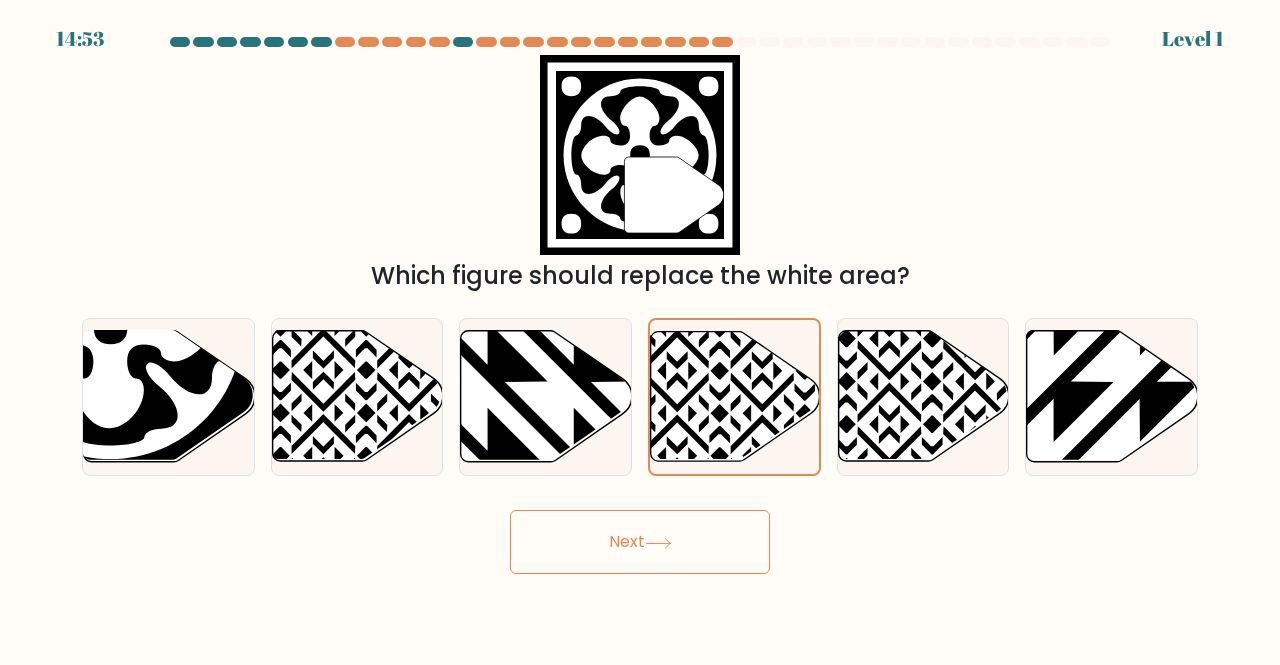 click on "Next" at bounding box center [640, 537] 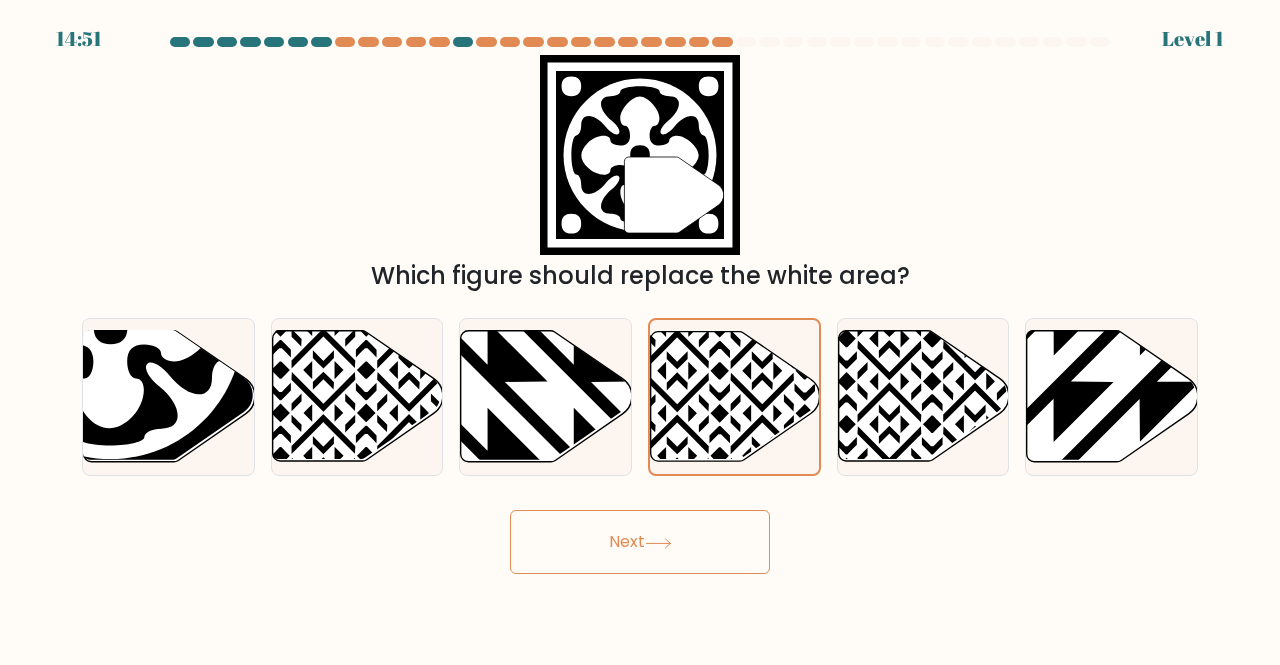 click on "Next" at bounding box center [640, 542] 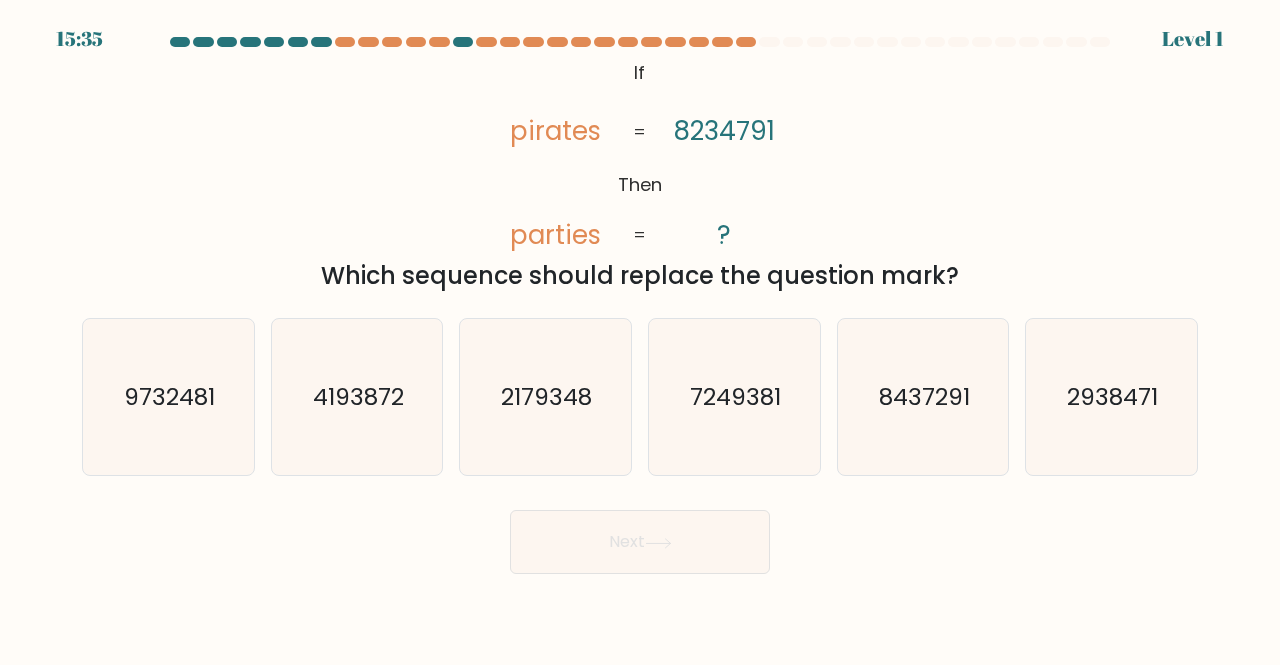 click on "If ?" at bounding box center [640, 305] 